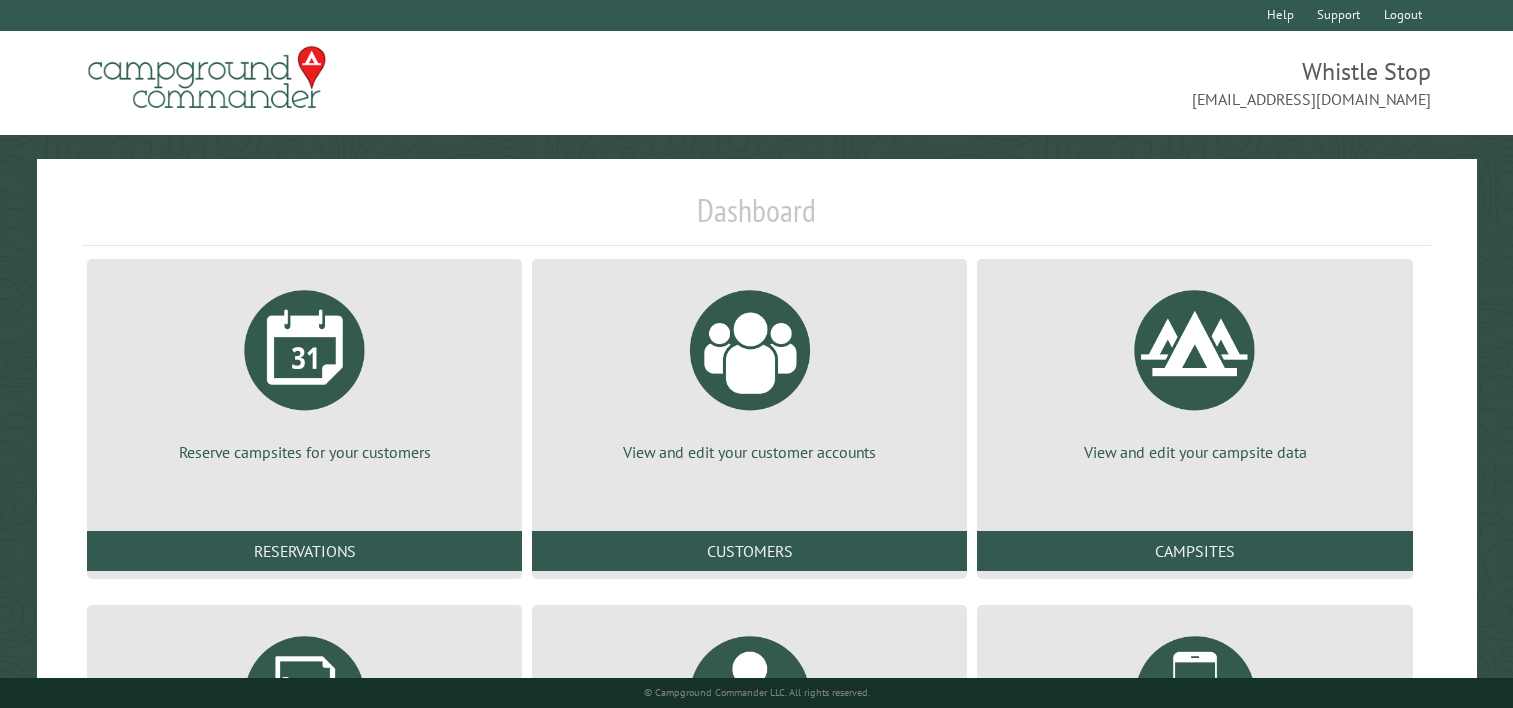 scroll, scrollTop: 0, scrollLeft: 0, axis: both 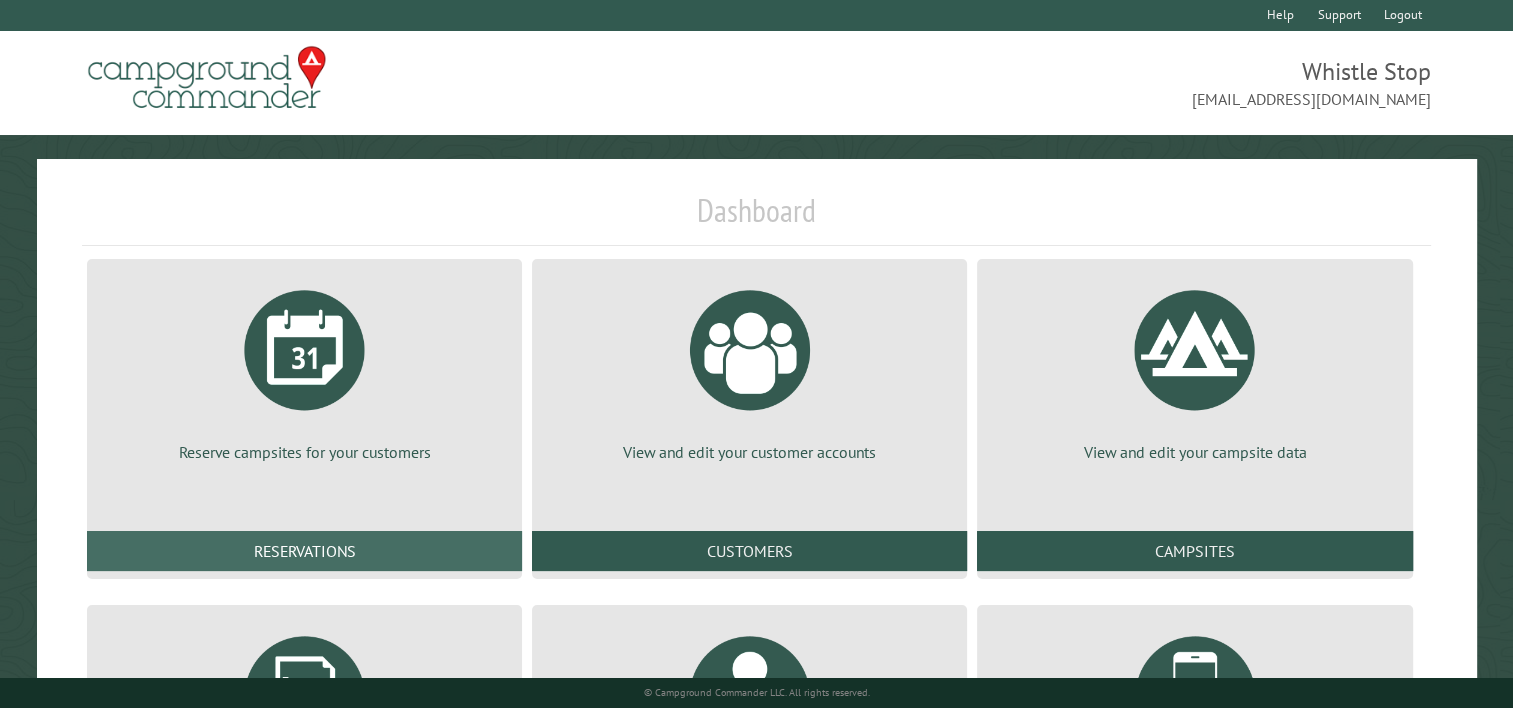 click on "Reservations" at bounding box center [304, 551] 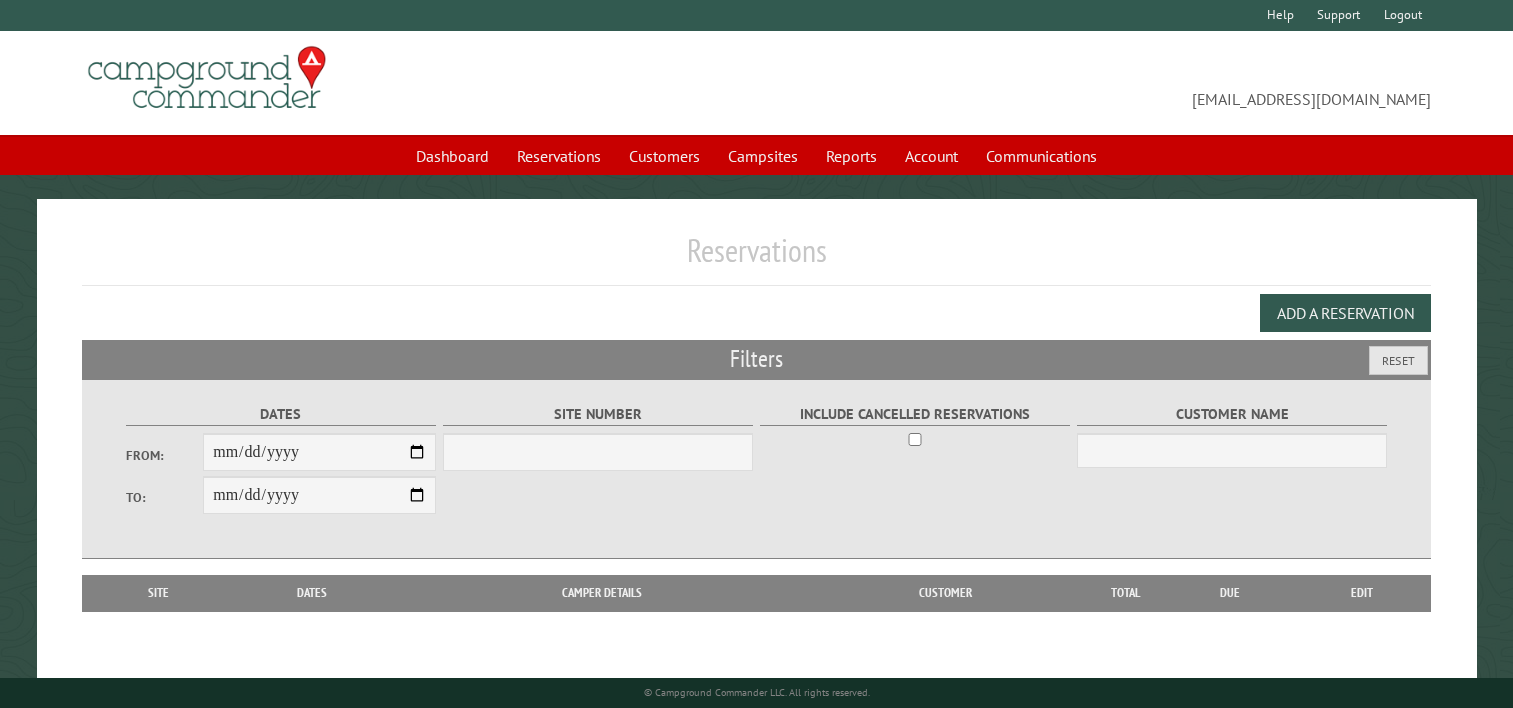 scroll, scrollTop: 0, scrollLeft: 0, axis: both 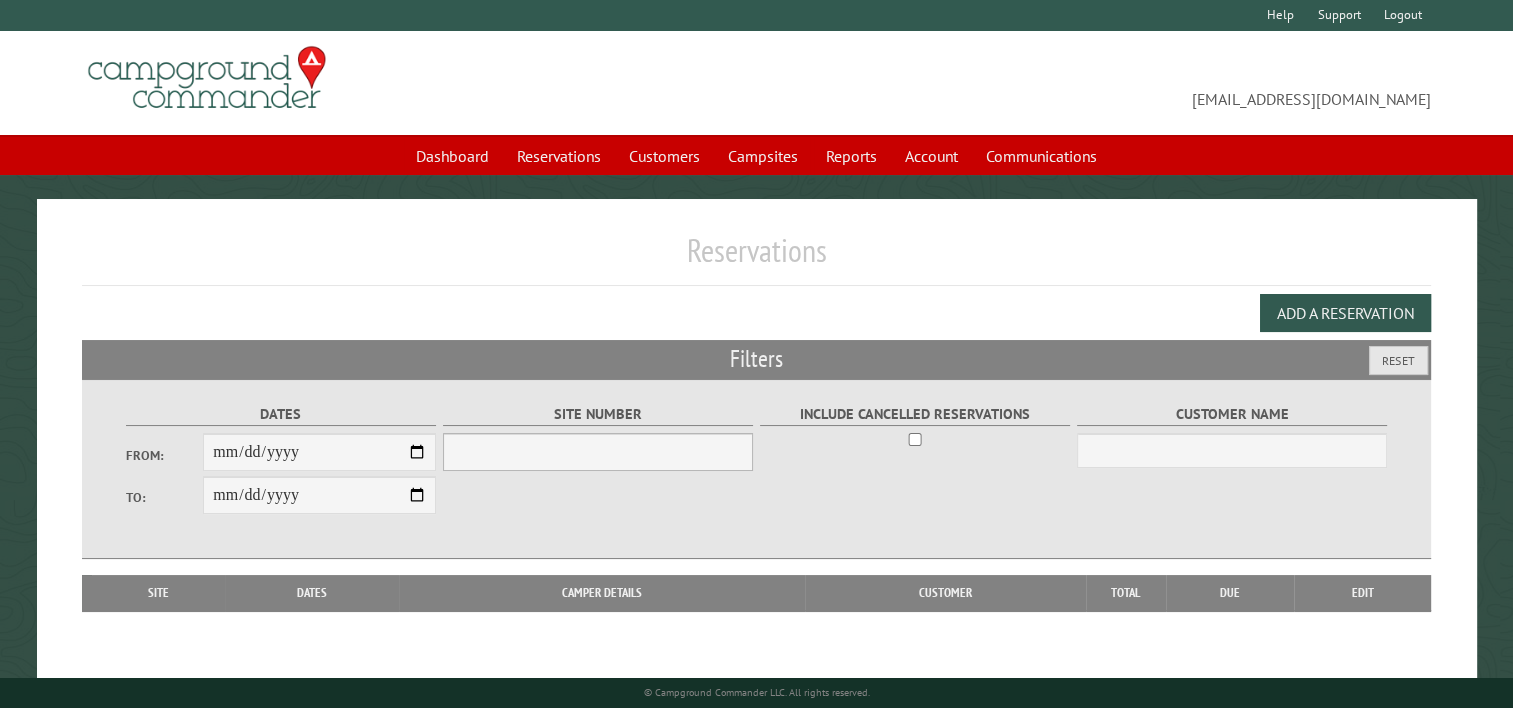 select on "***" 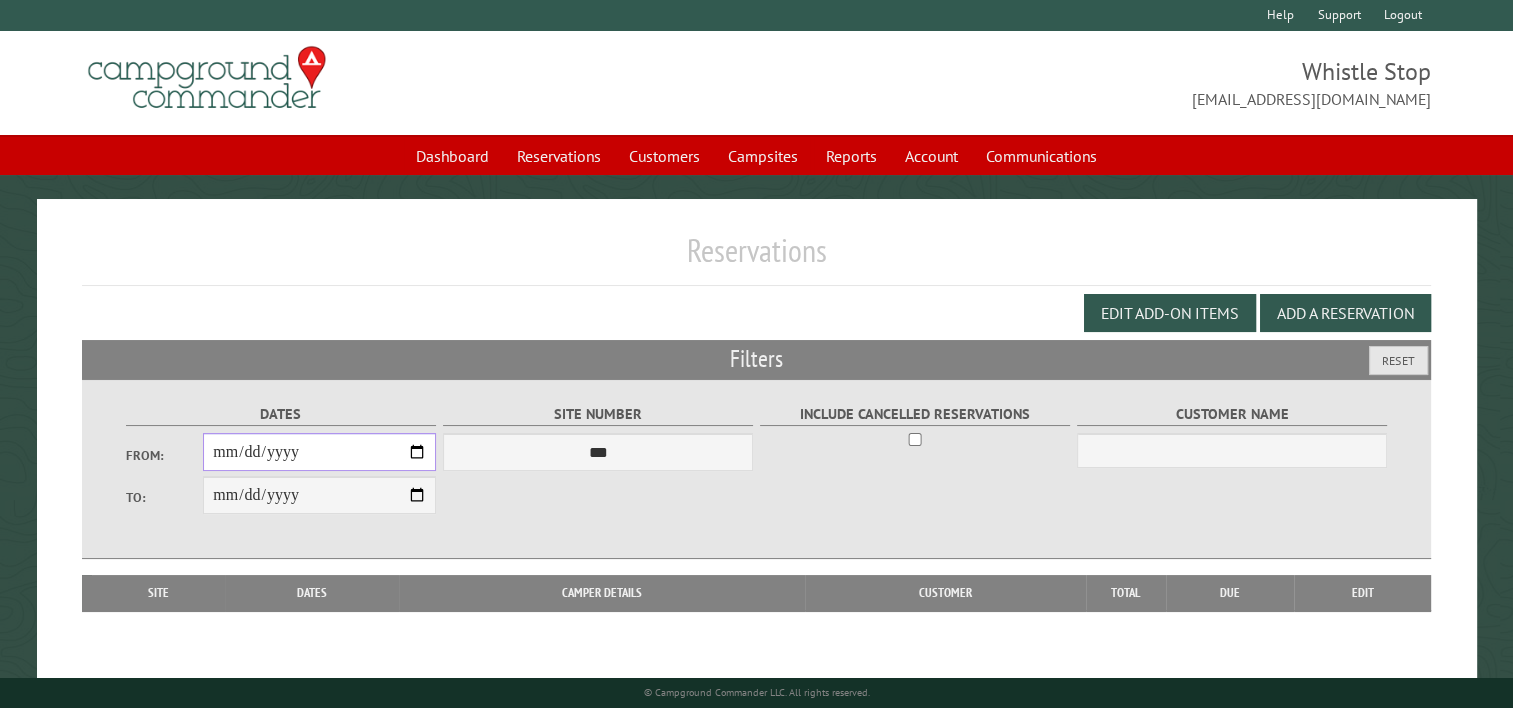 click on "From:" at bounding box center [319, 452] 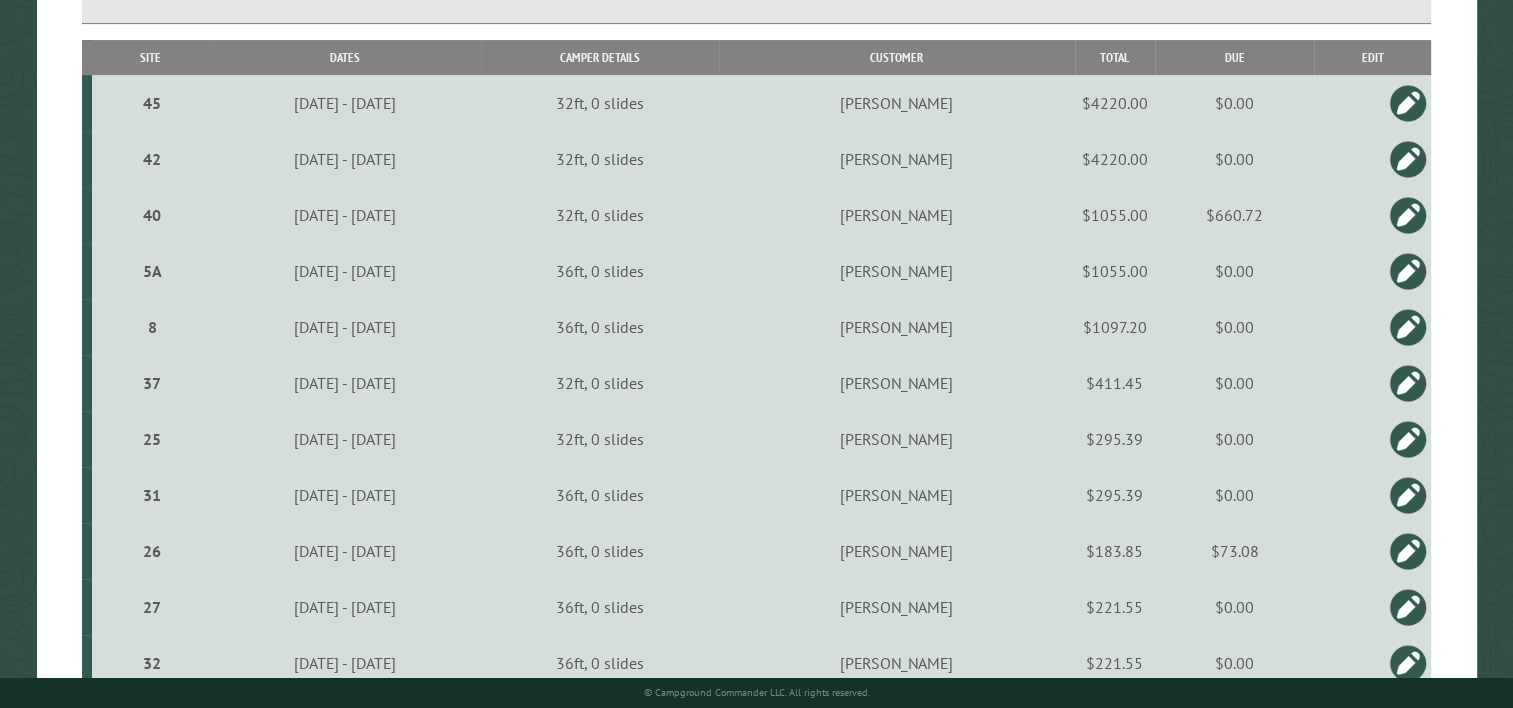 scroll, scrollTop: 588, scrollLeft: 0, axis: vertical 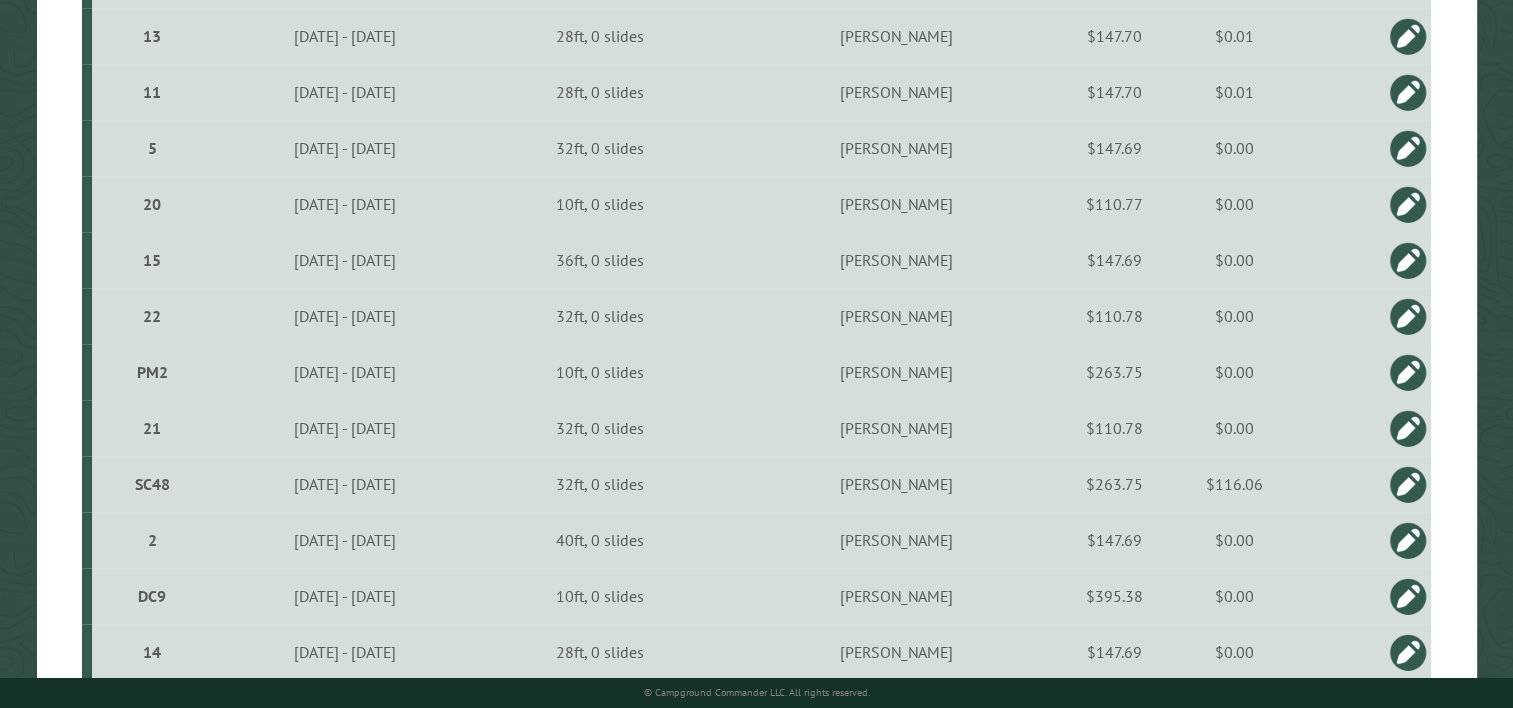 click on "$110.78" at bounding box center [1115, 316] 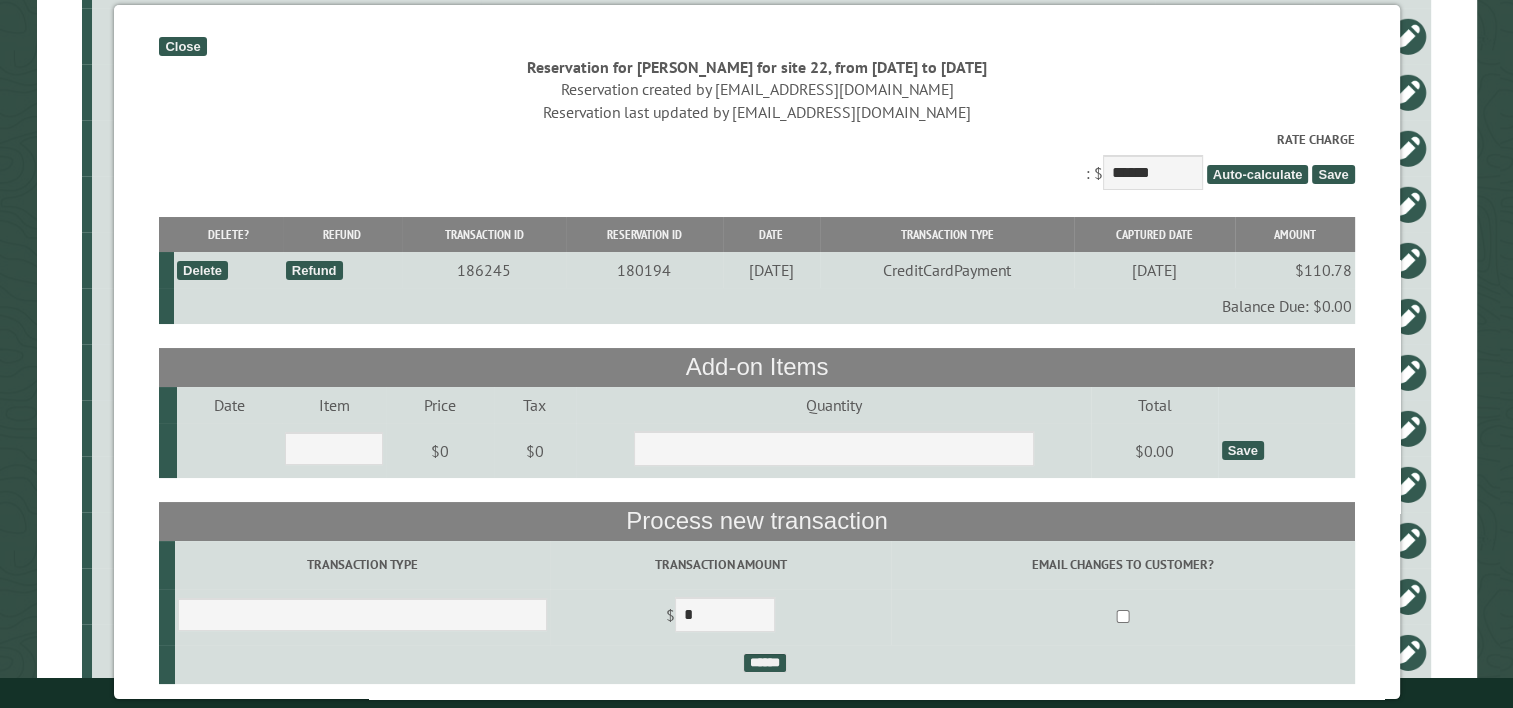 click on "Close" at bounding box center (182, 46) 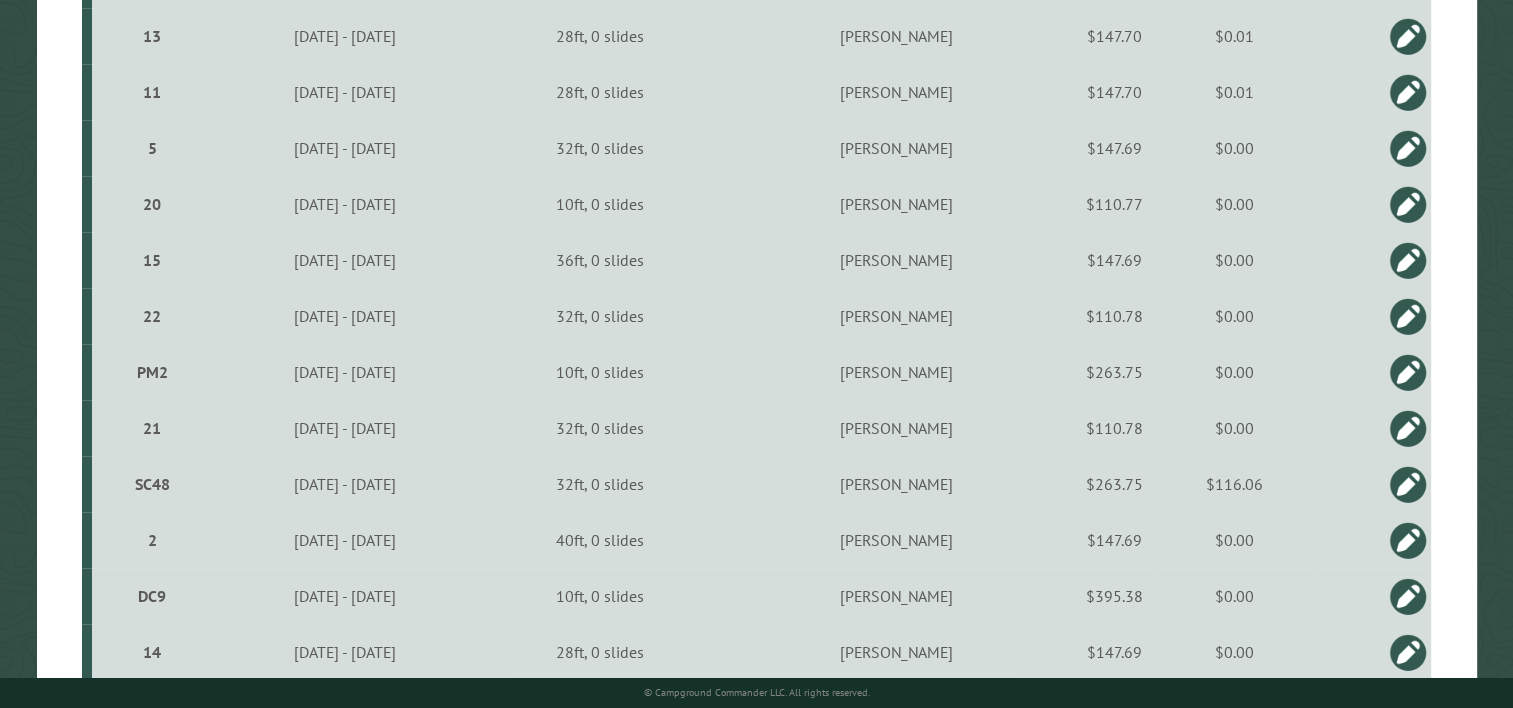click at bounding box center [1408, 316] 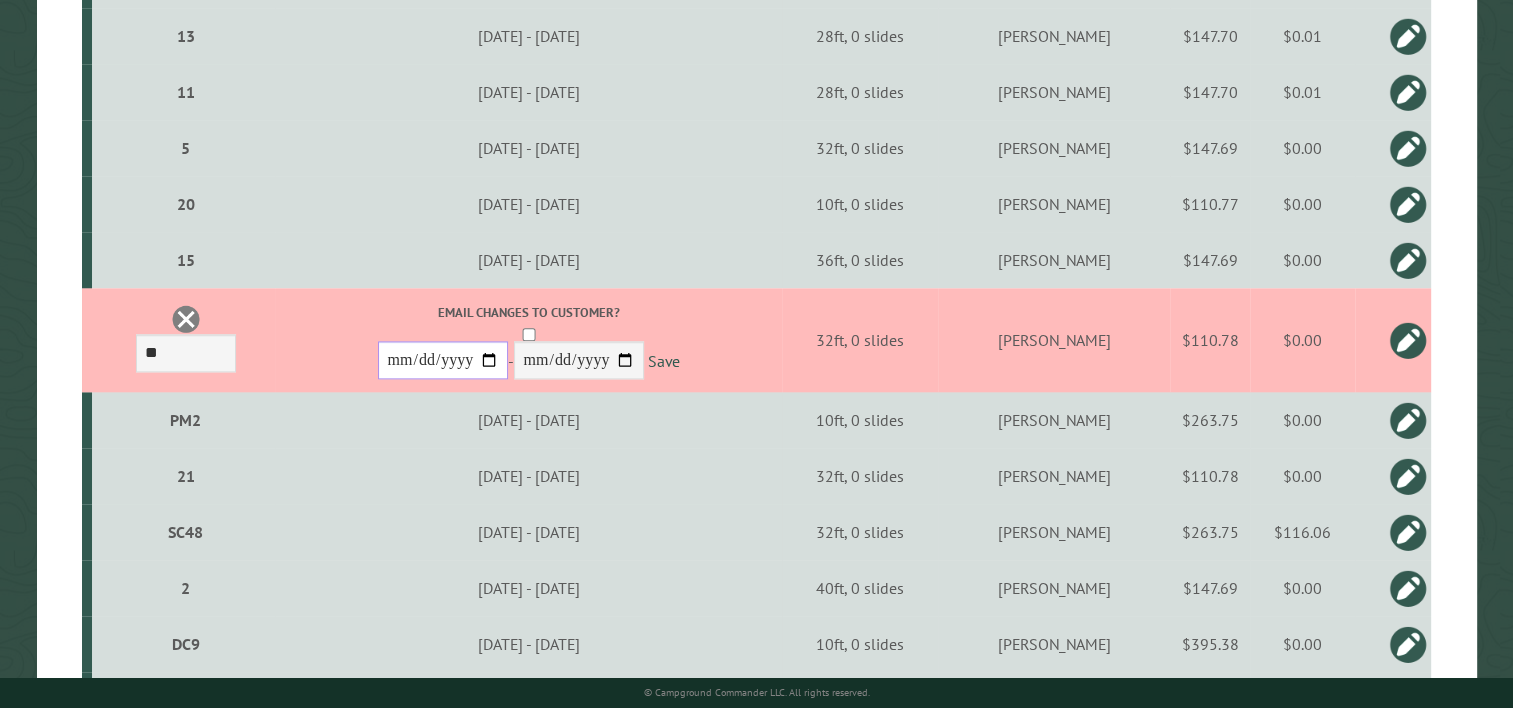 click on "**********" at bounding box center (443, 360) 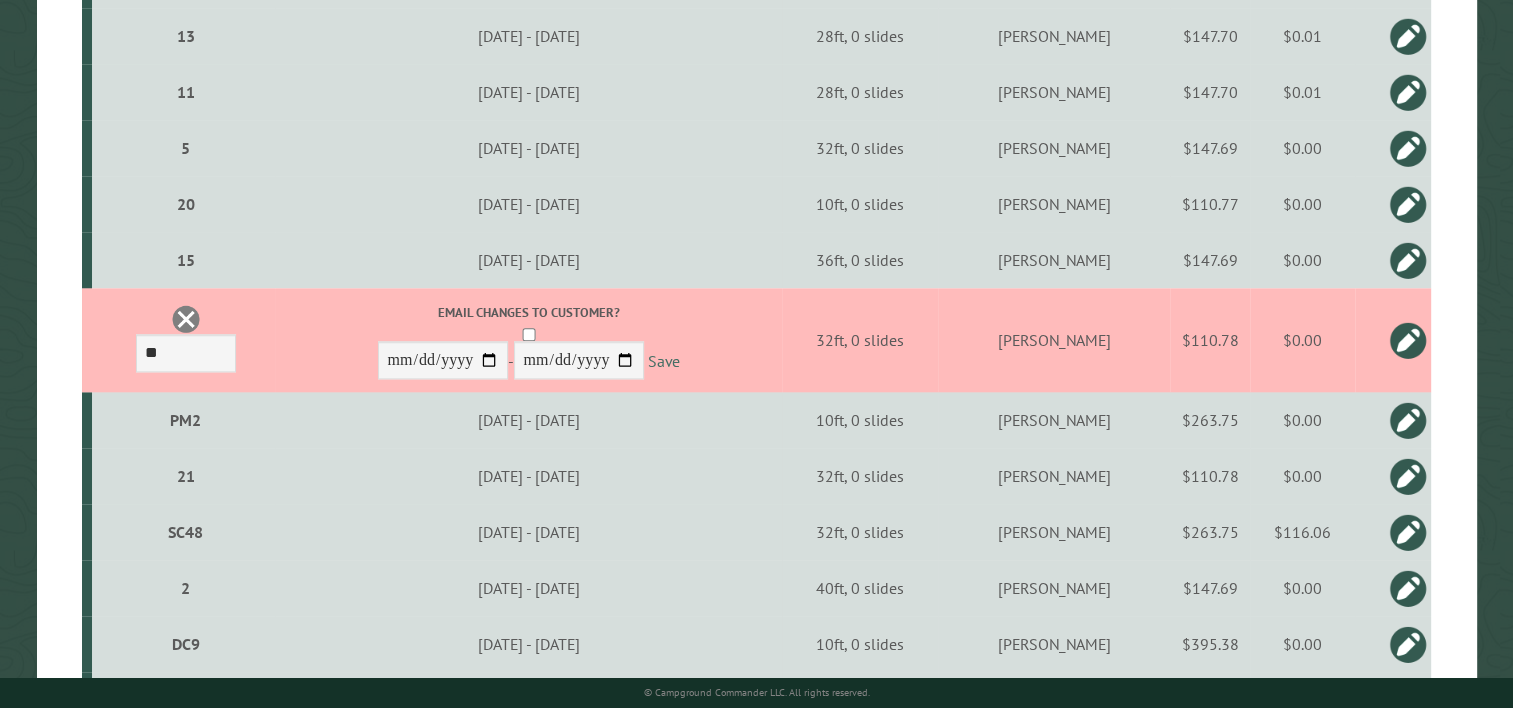 click on "Save" at bounding box center (664, 361) 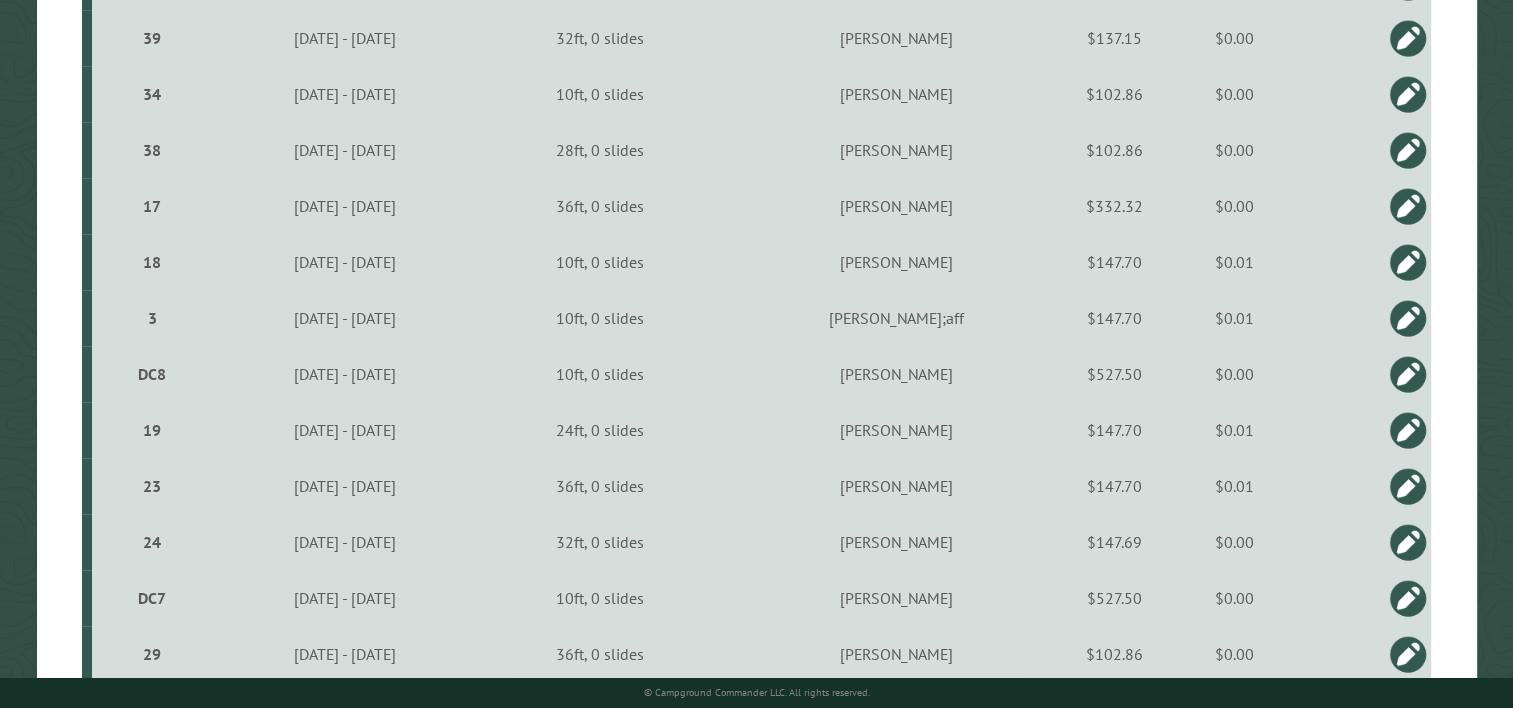 scroll, scrollTop: 1338, scrollLeft: 0, axis: vertical 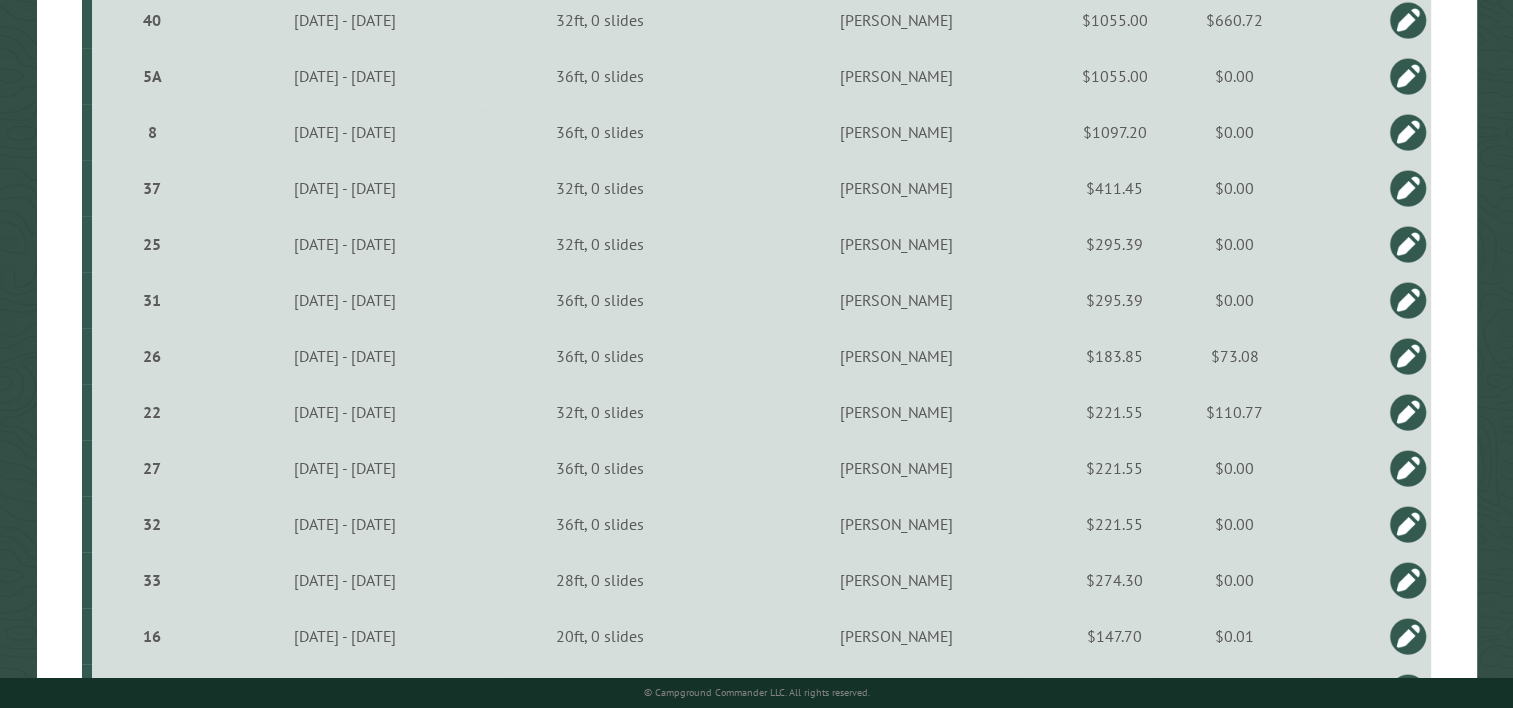 click on "$110.77" at bounding box center (1235, 412) 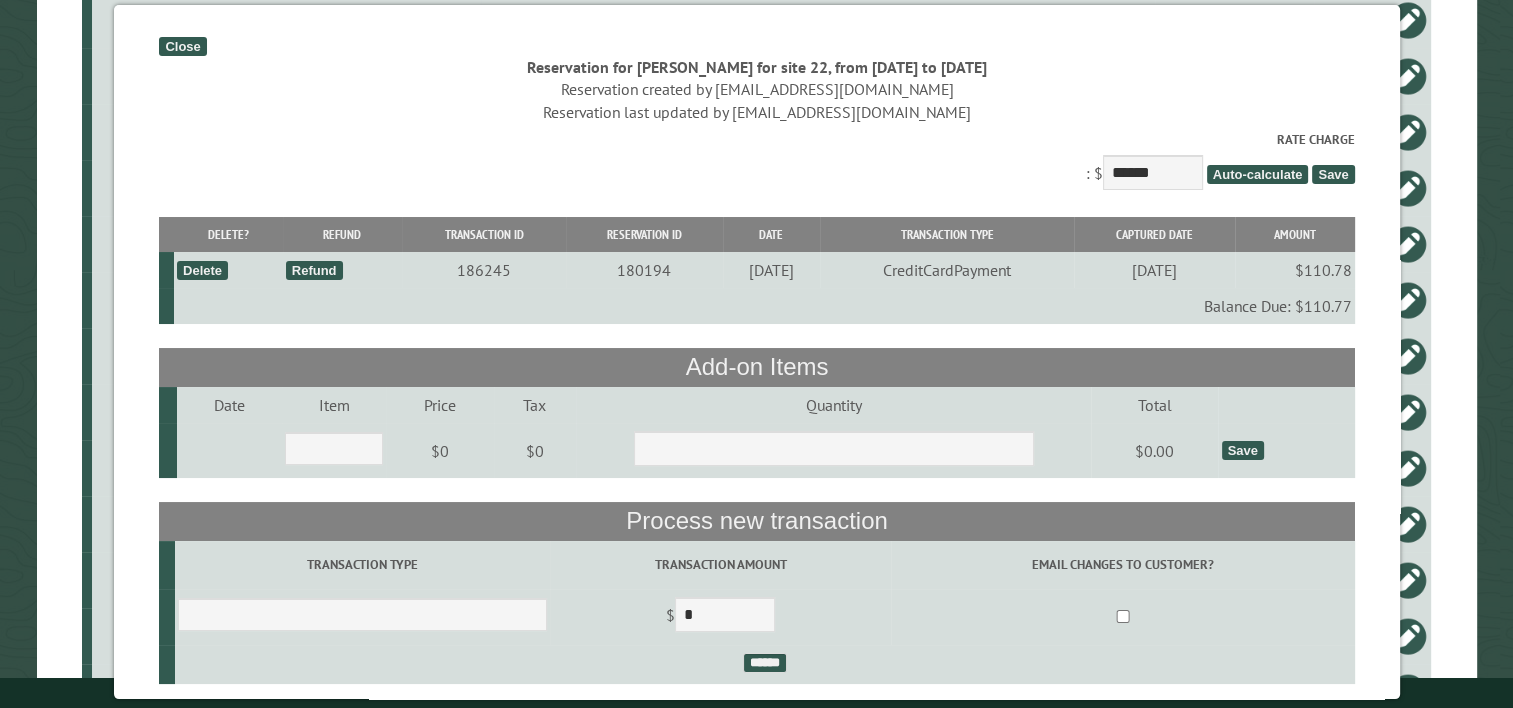 click on "Close" at bounding box center (182, 46) 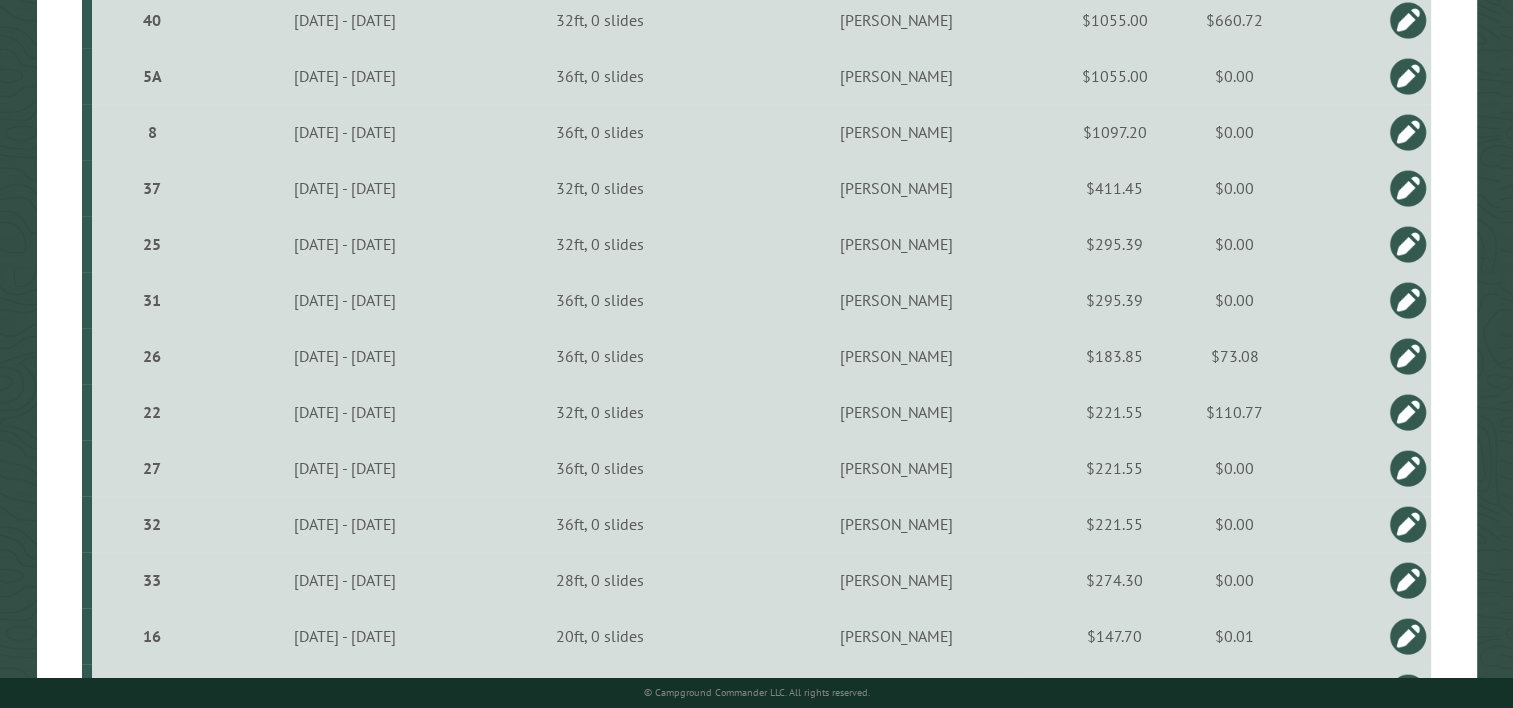 click at bounding box center [1408, 412] 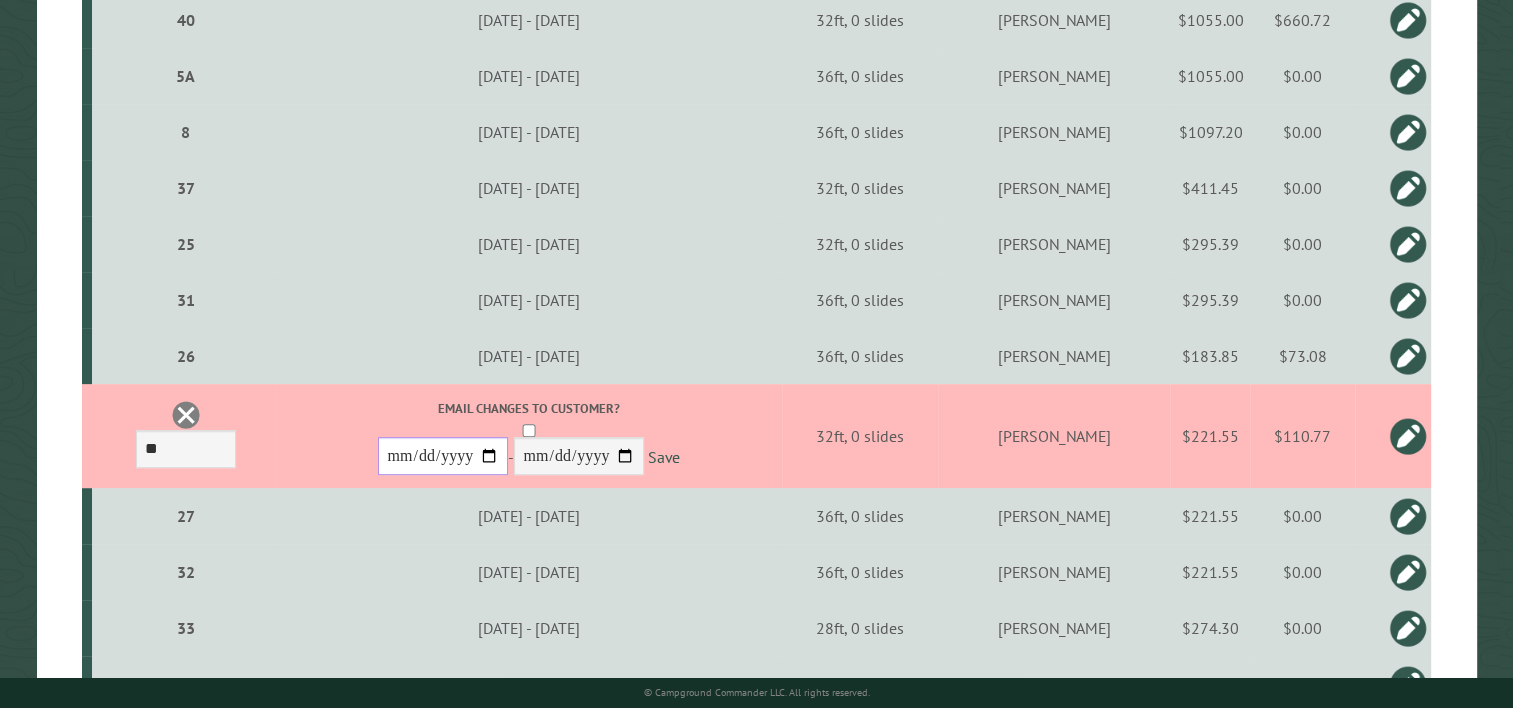 click on "**********" at bounding box center (443, 456) 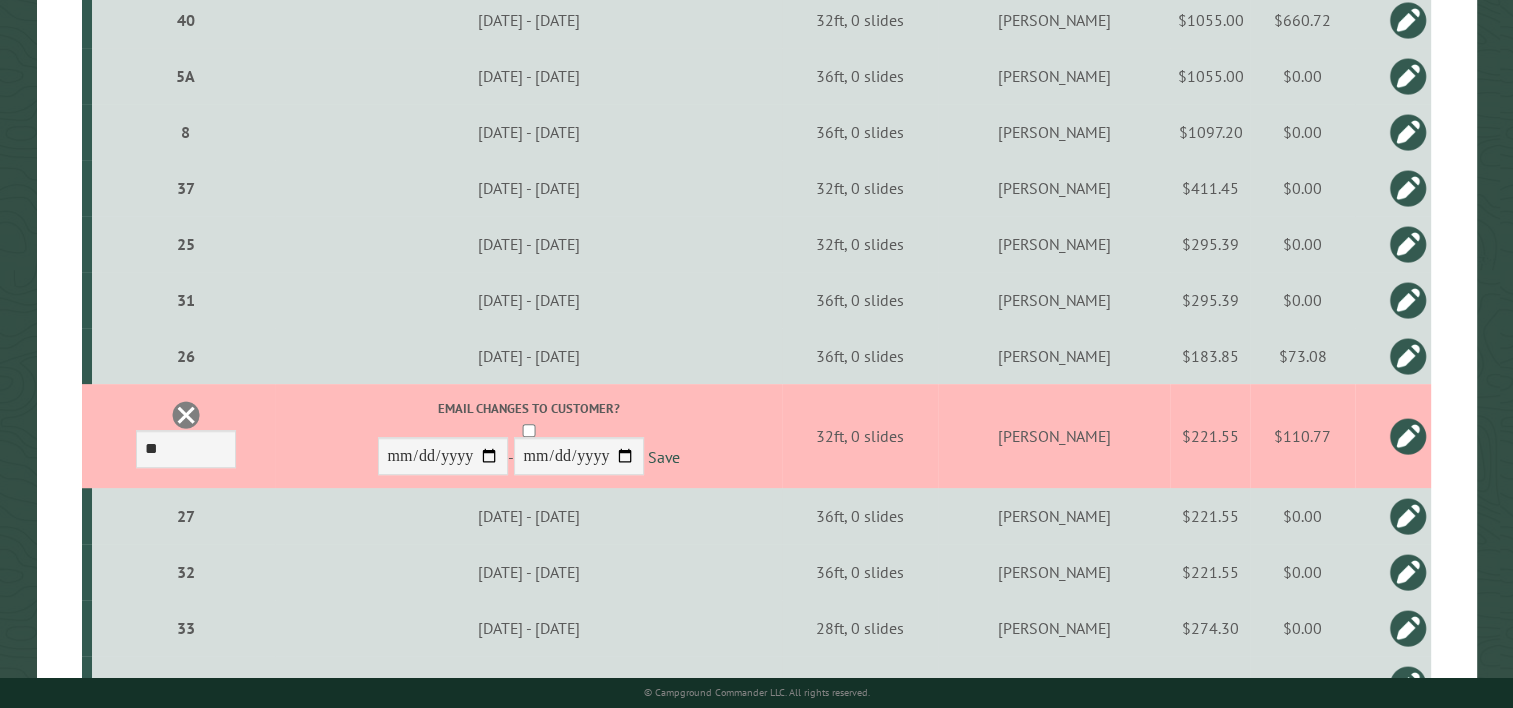 click on "Ashley Vickers" at bounding box center (1054, 436) 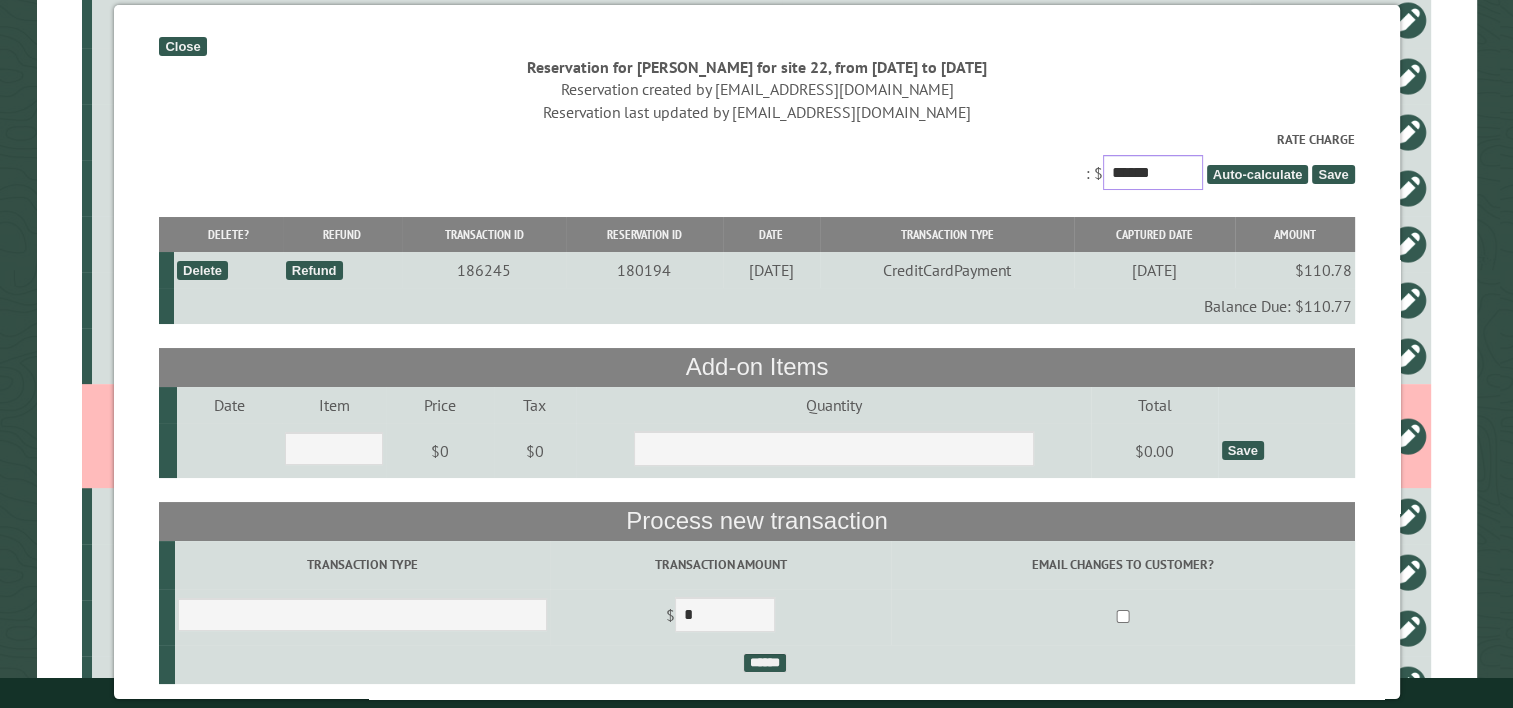 drag, startPoint x: 1144, startPoint y: 175, endPoint x: 1045, endPoint y: 177, distance: 99.0202 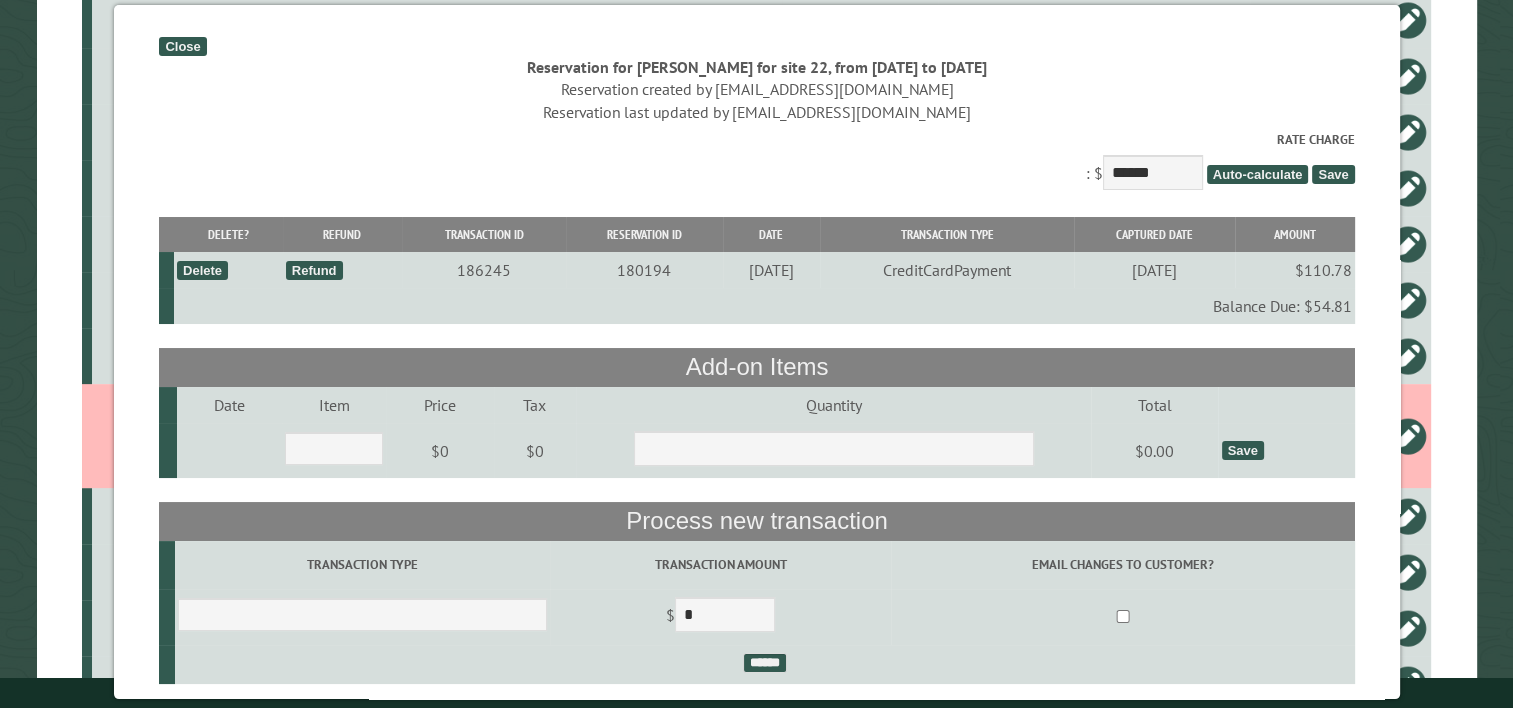 click on "Save" at bounding box center [1333, 174] 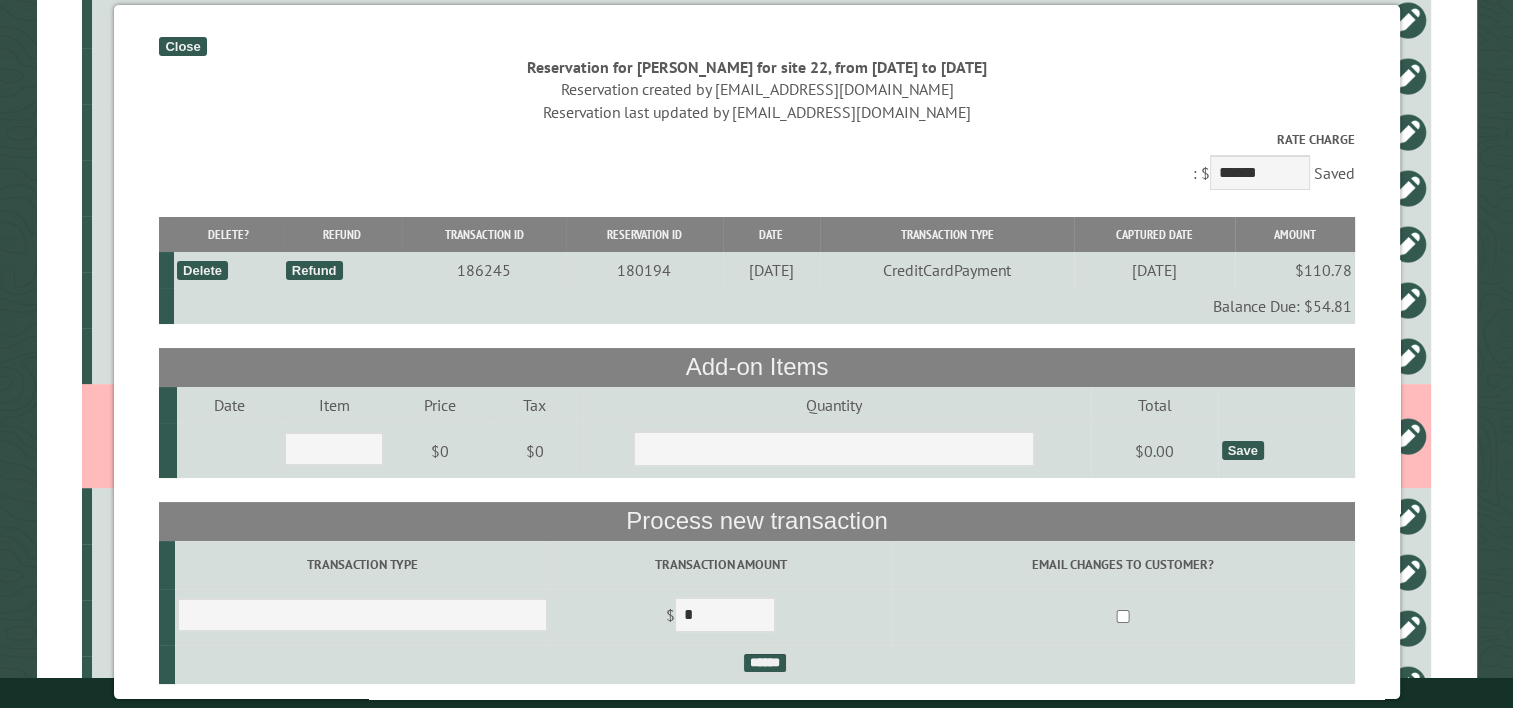 click on "Close" at bounding box center (182, 46) 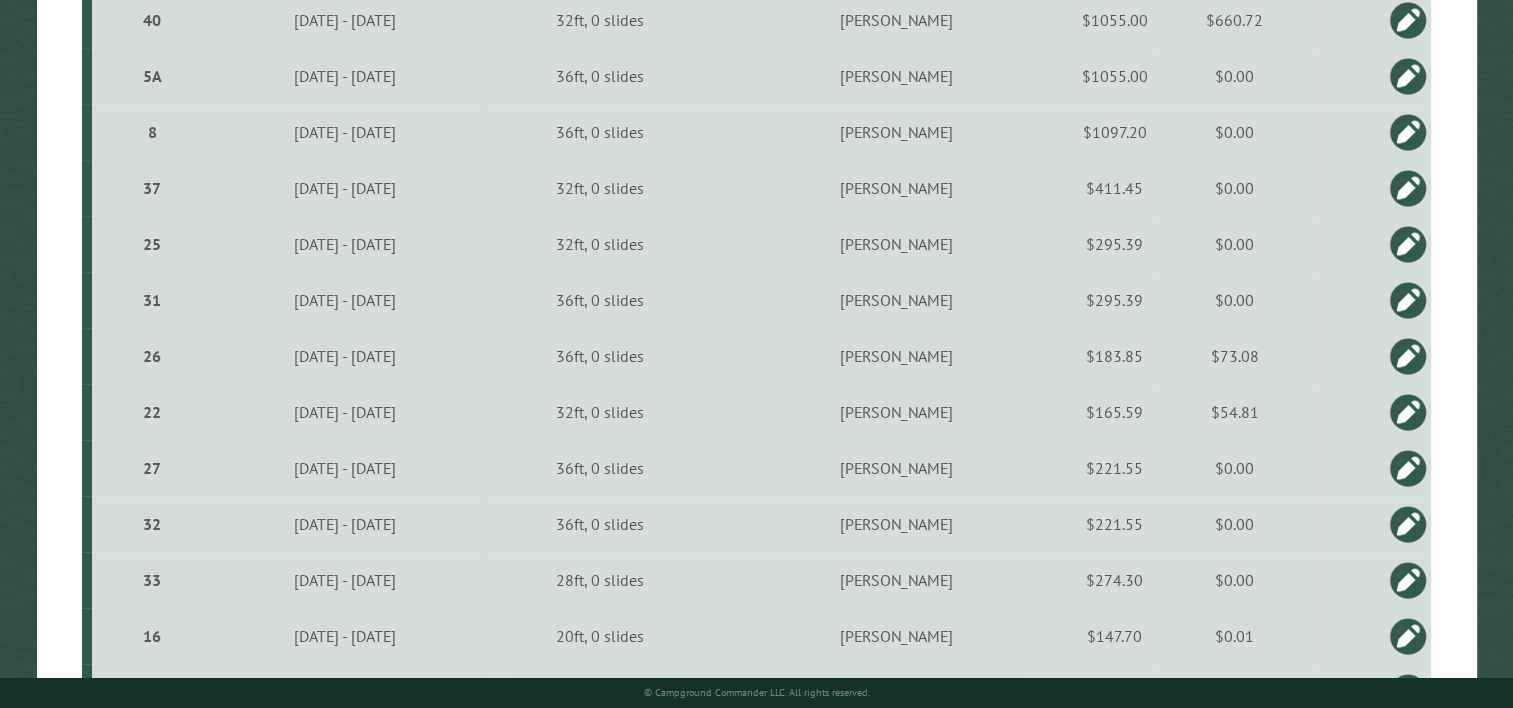 click at bounding box center (1408, 356) 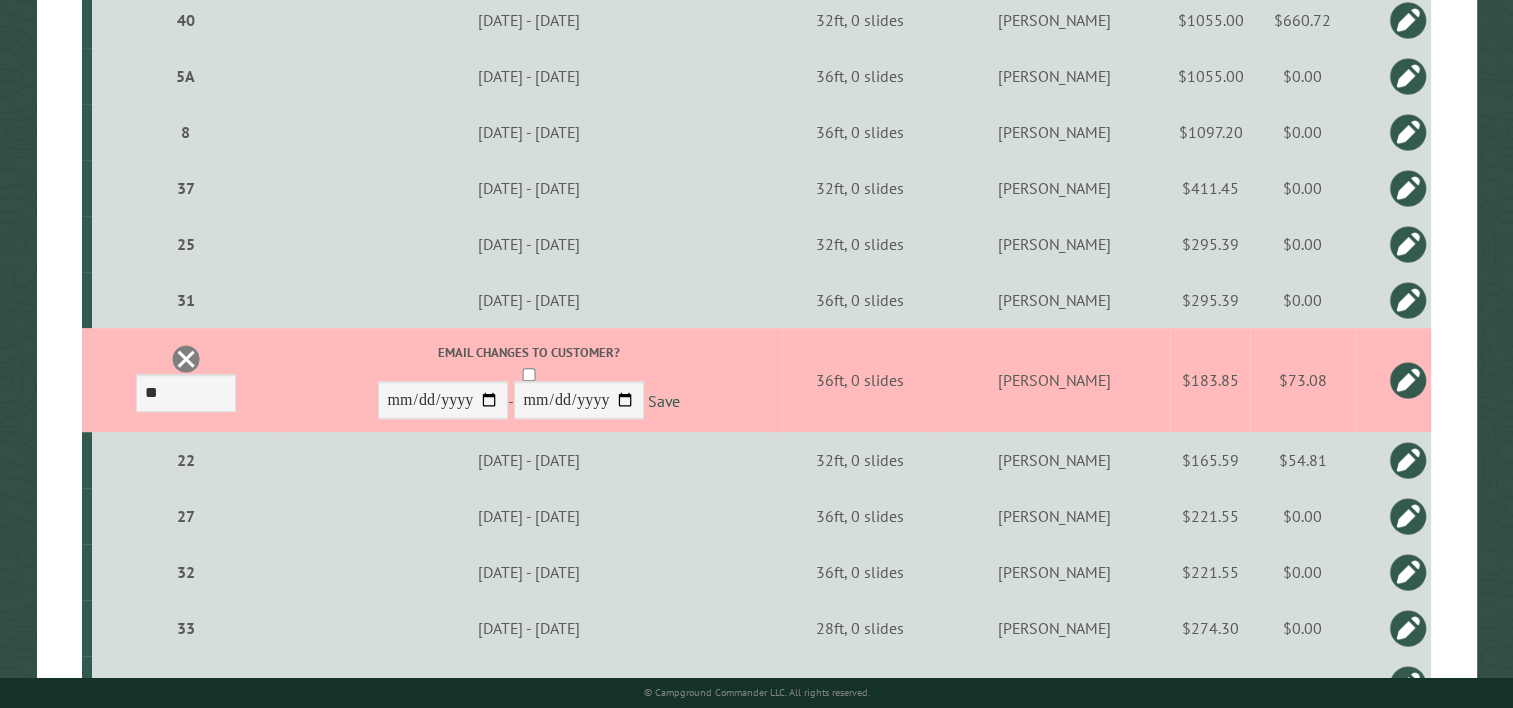 click on "$183.85" at bounding box center [1210, 380] 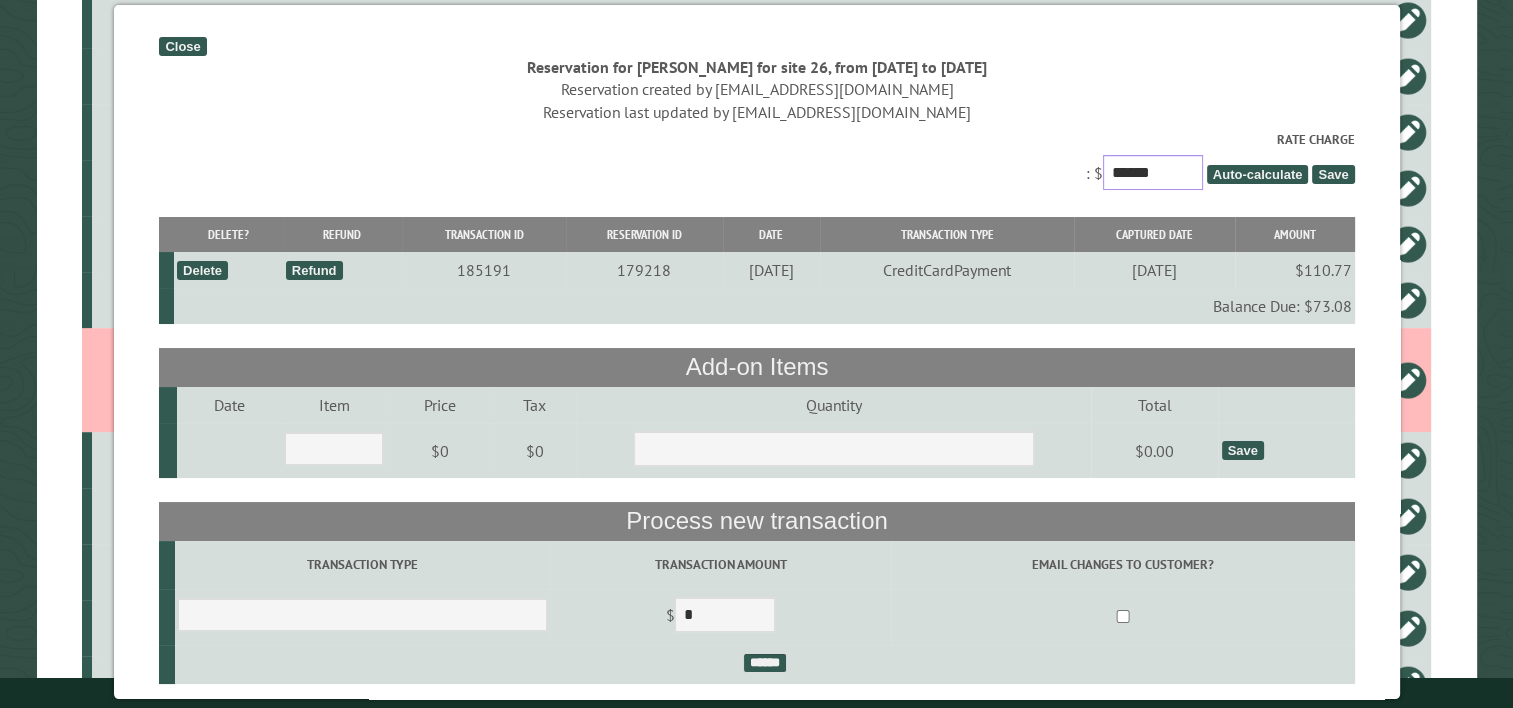drag, startPoint x: 1148, startPoint y: 175, endPoint x: 980, endPoint y: 170, distance: 168.07439 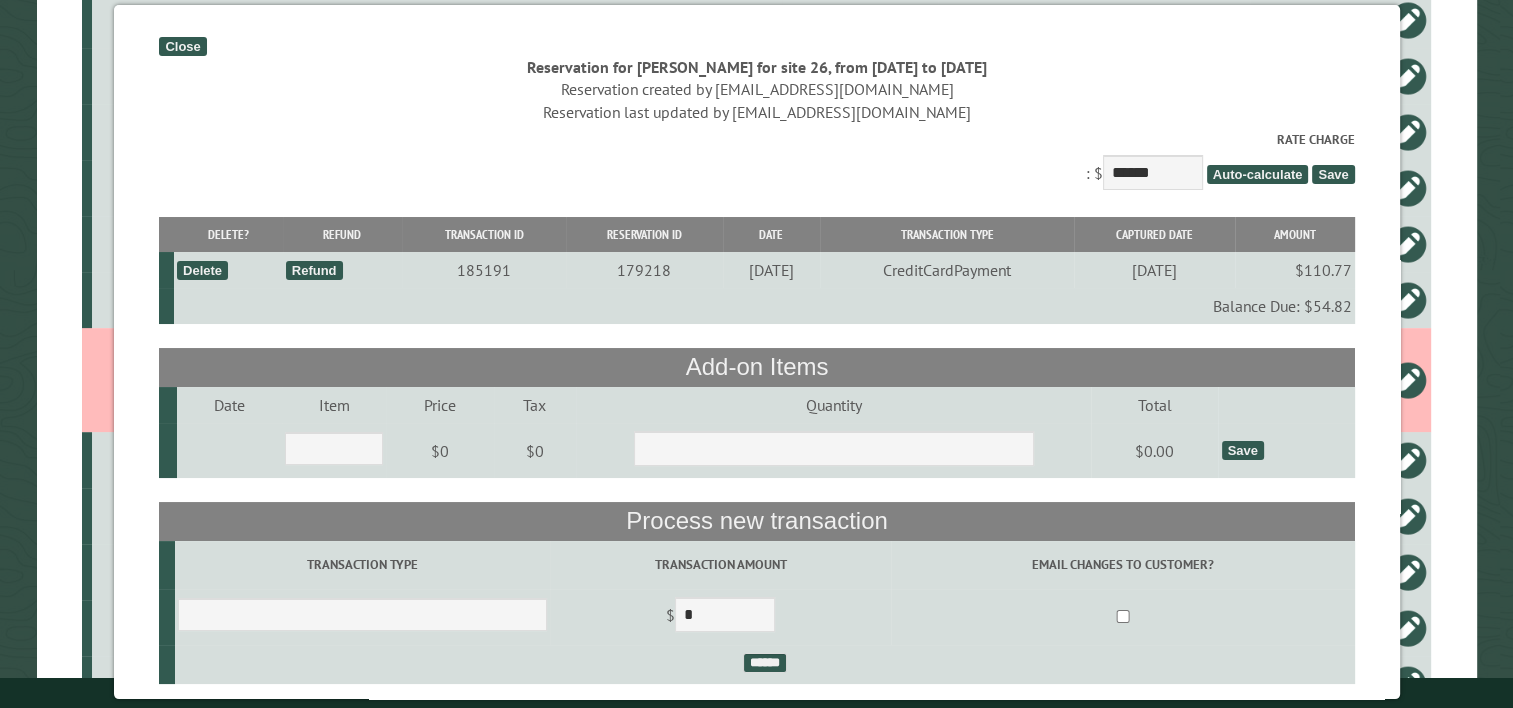click on "Save" at bounding box center (1333, 174) 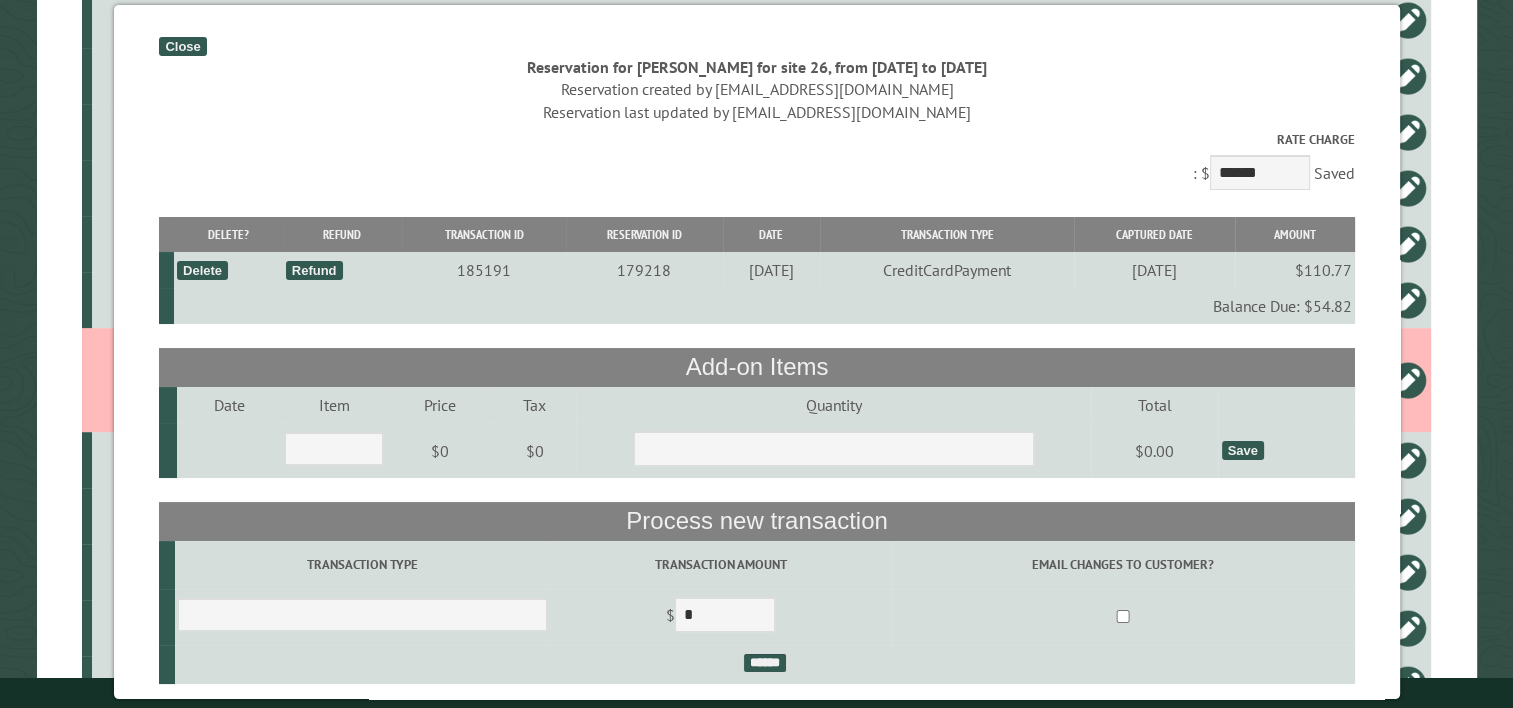 click on "Close" at bounding box center [182, 46] 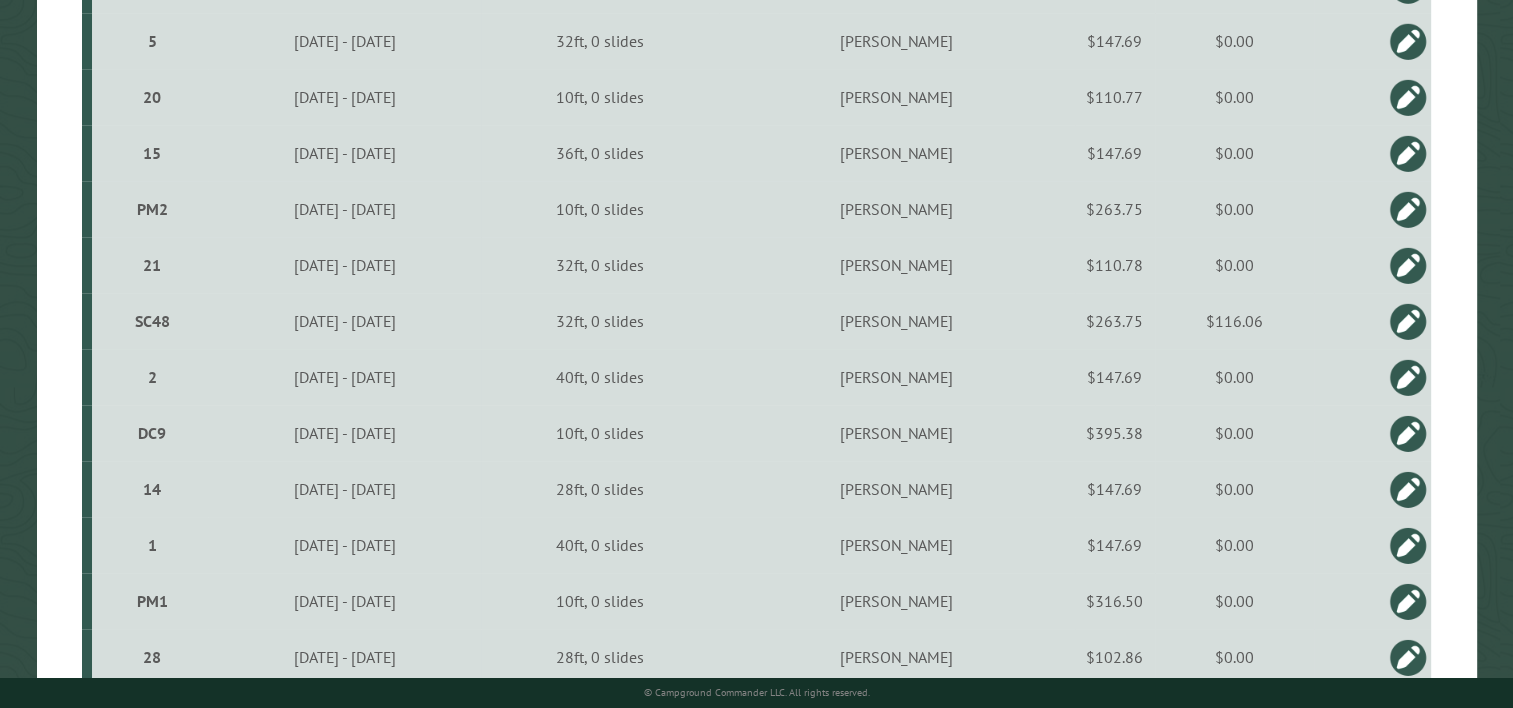scroll, scrollTop: 2697, scrollLeft: 0, axis: vertical 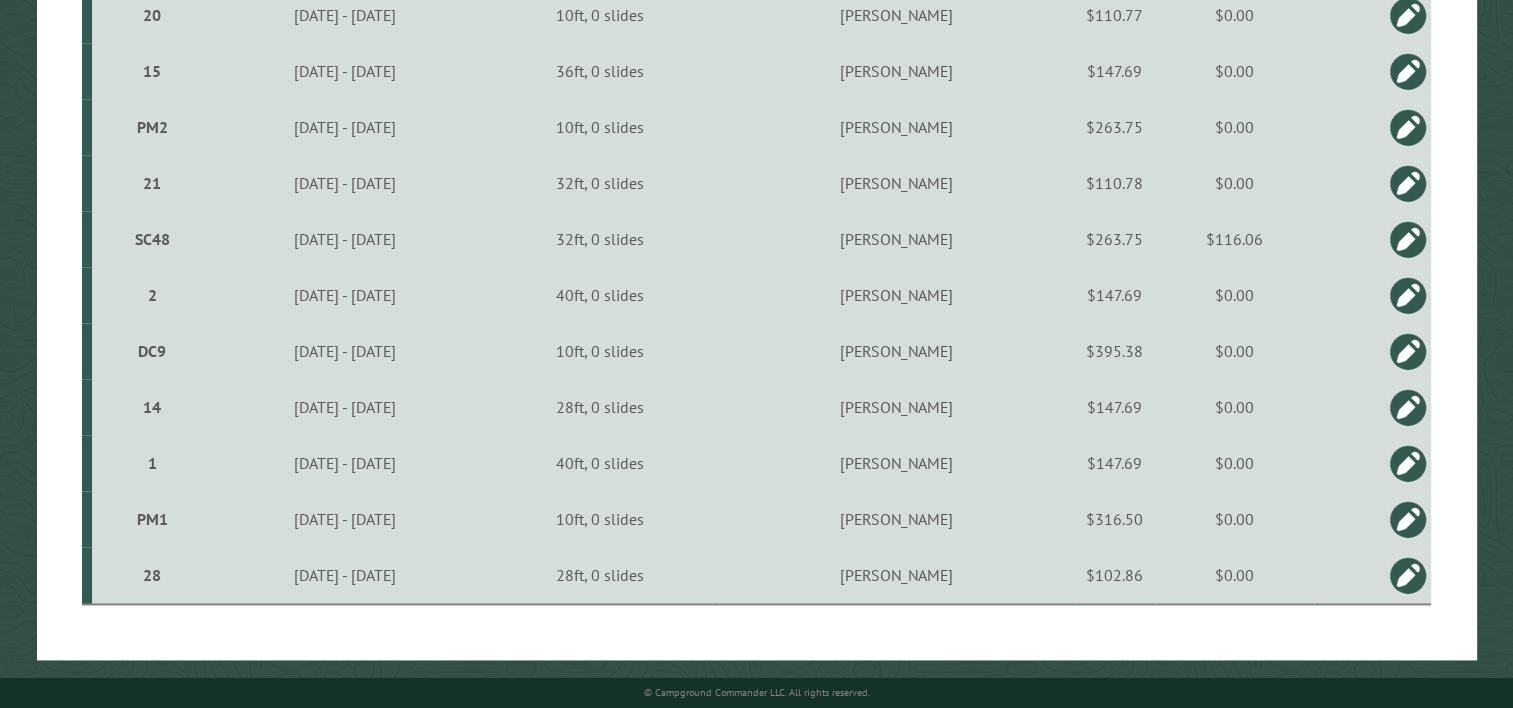 click on "$116.06" at bounding box center (1235, 239) 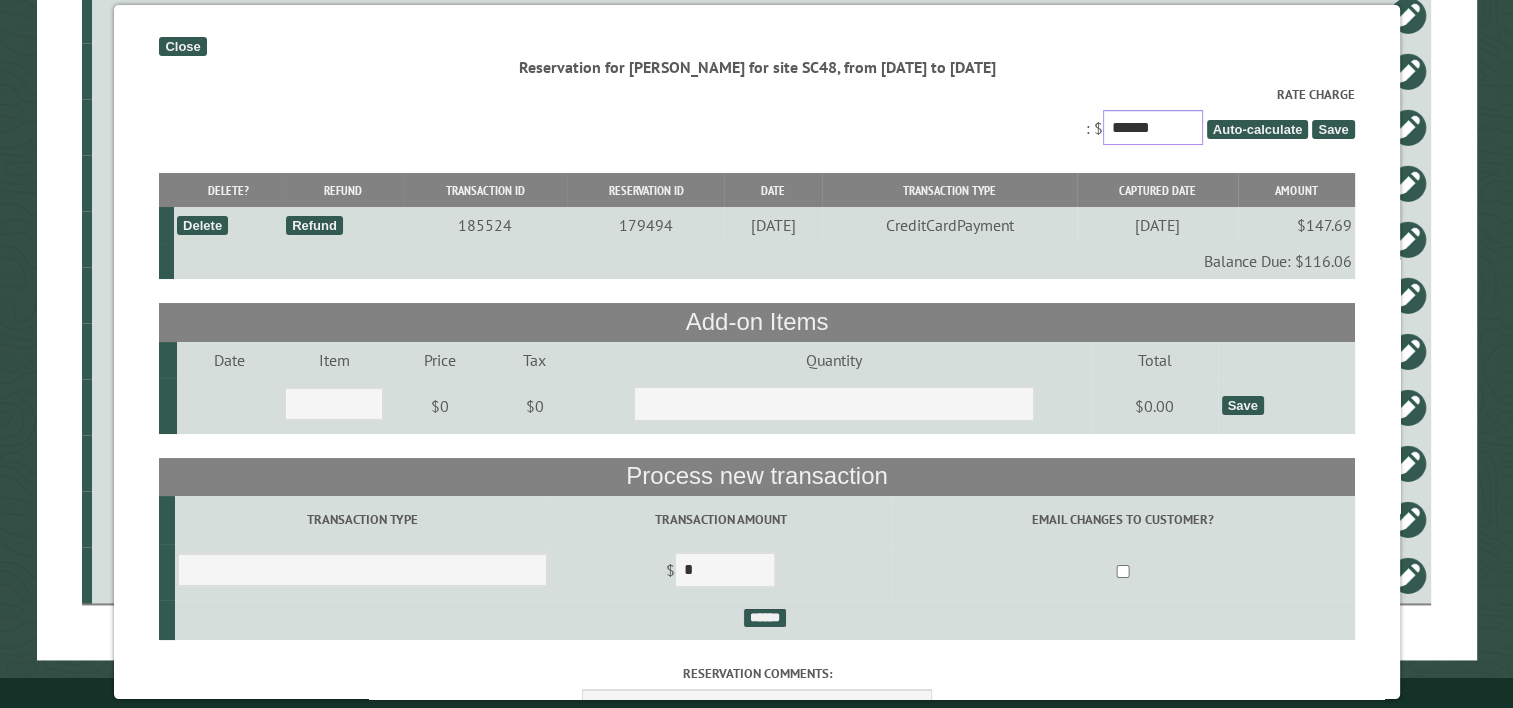 drag, startPoint x: 1148, startPoint y: 127, endPoint x: 1004, endPoint y: 126, distance: 144.00348 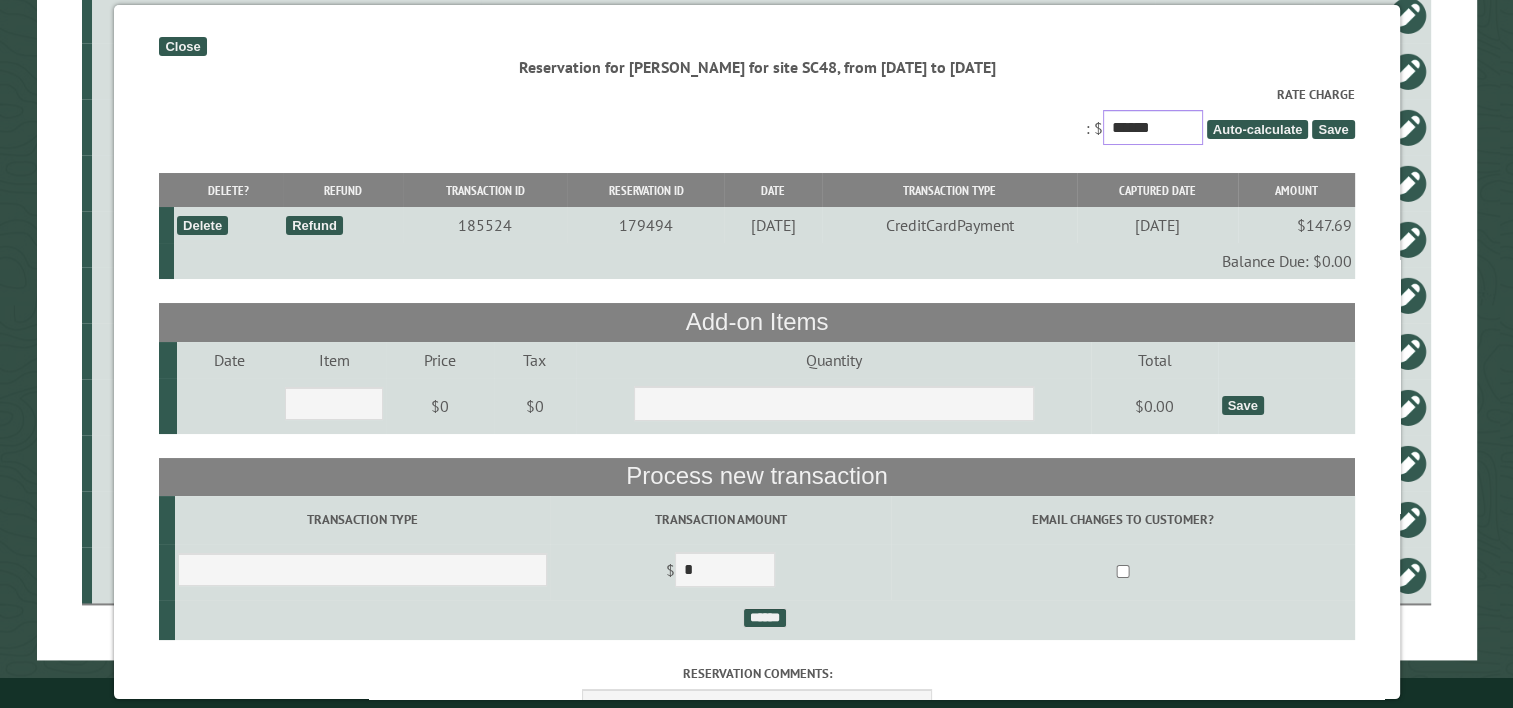 type on "******" 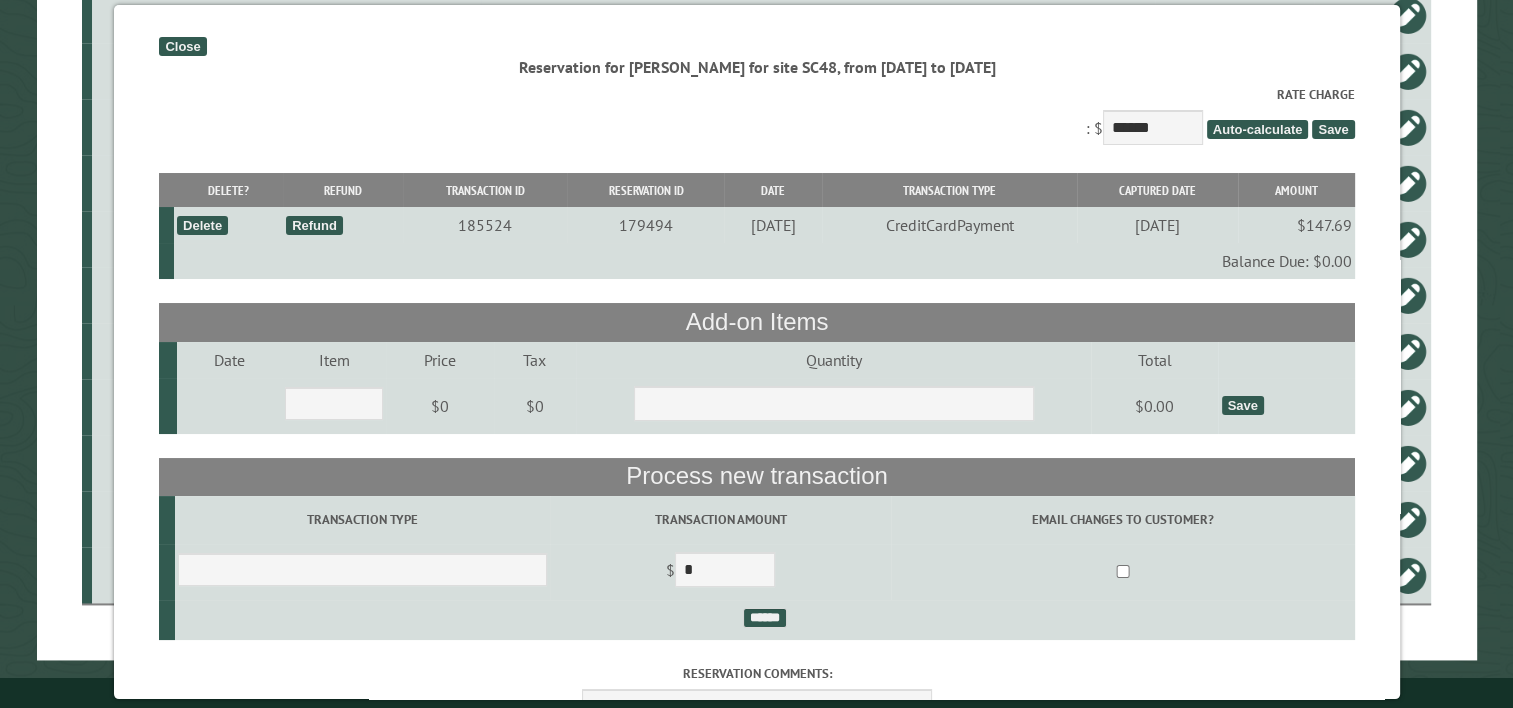 click on "Save" at bounding box center [1333, 129] 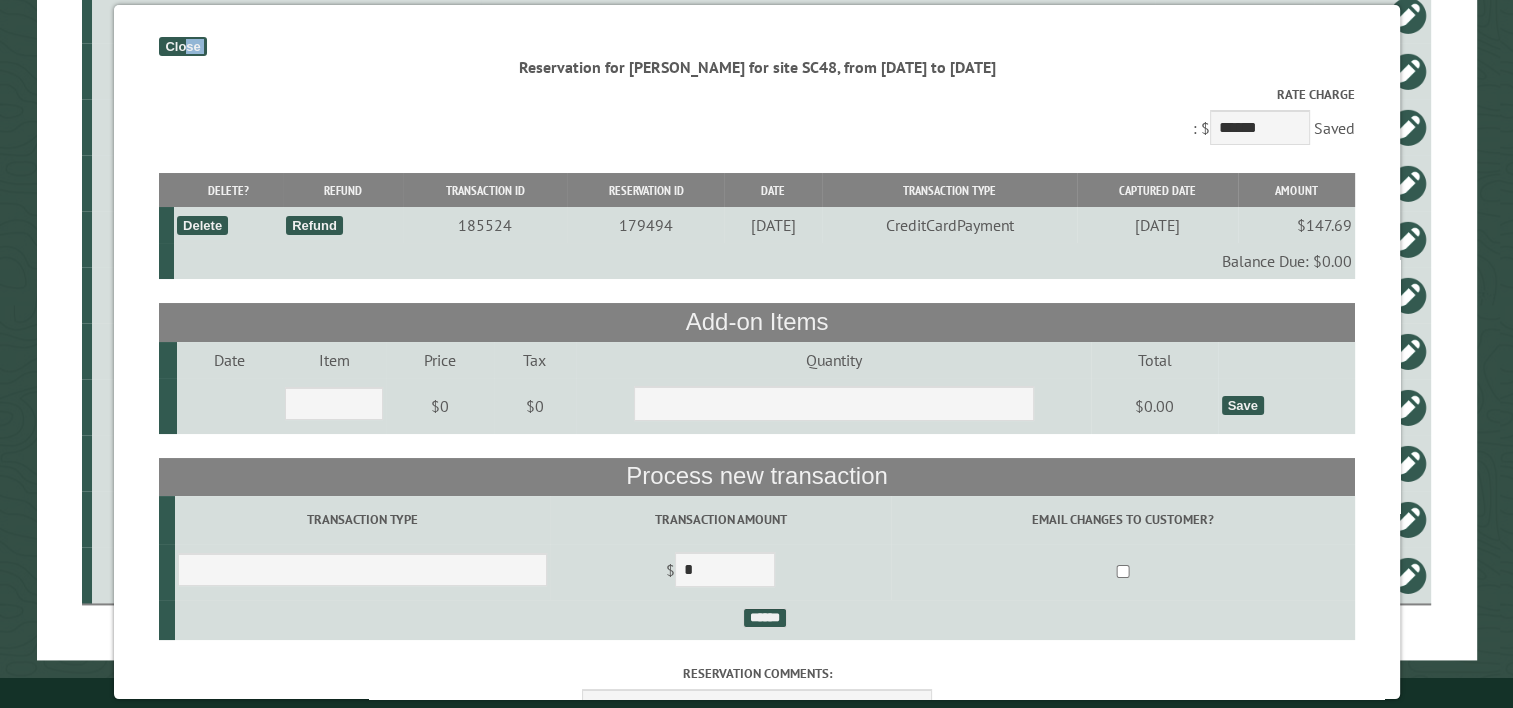drag, startPoint x: 188, startPoint y: 60, endPoint x: 188, endPoint y: 44, distance: 16 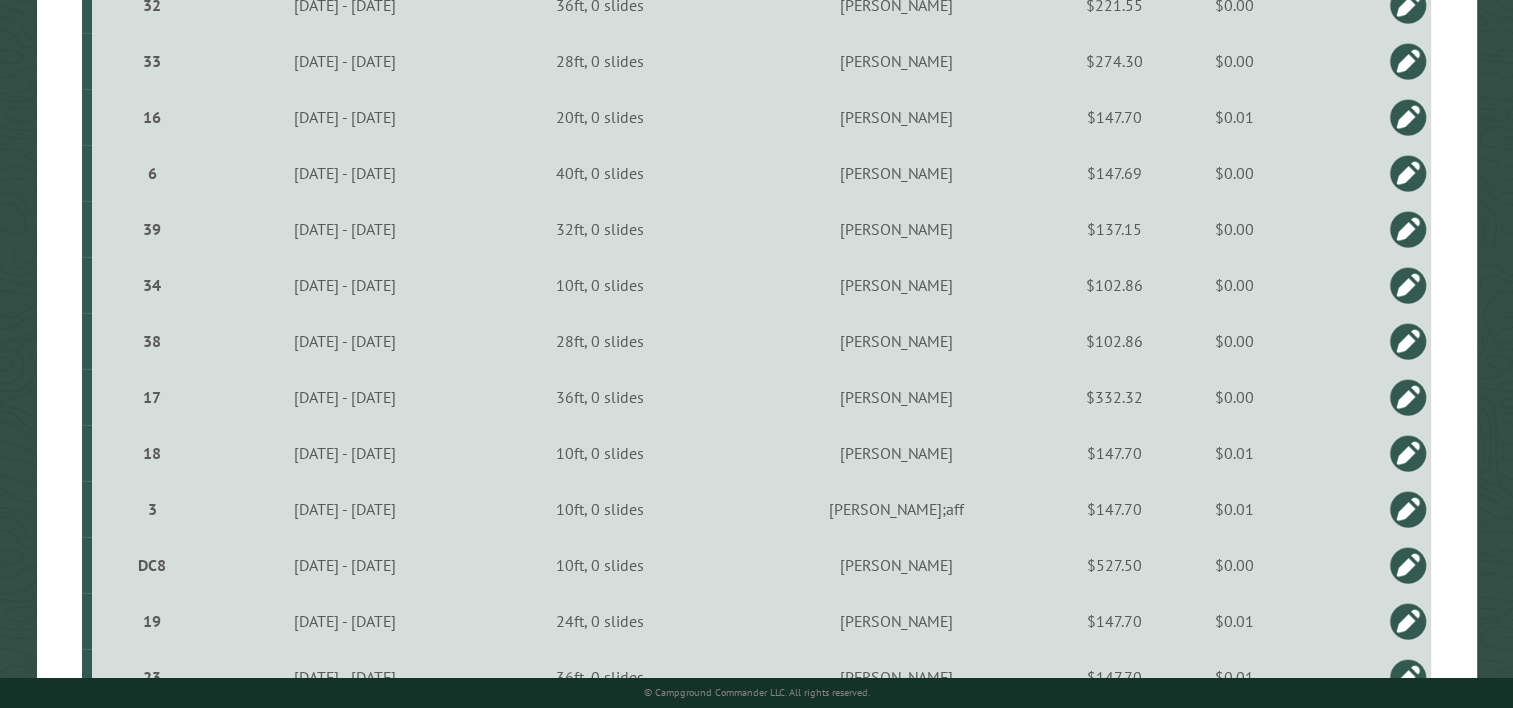 scroll, scrollTop: 556, scrollLeft: 0, axis: vertical 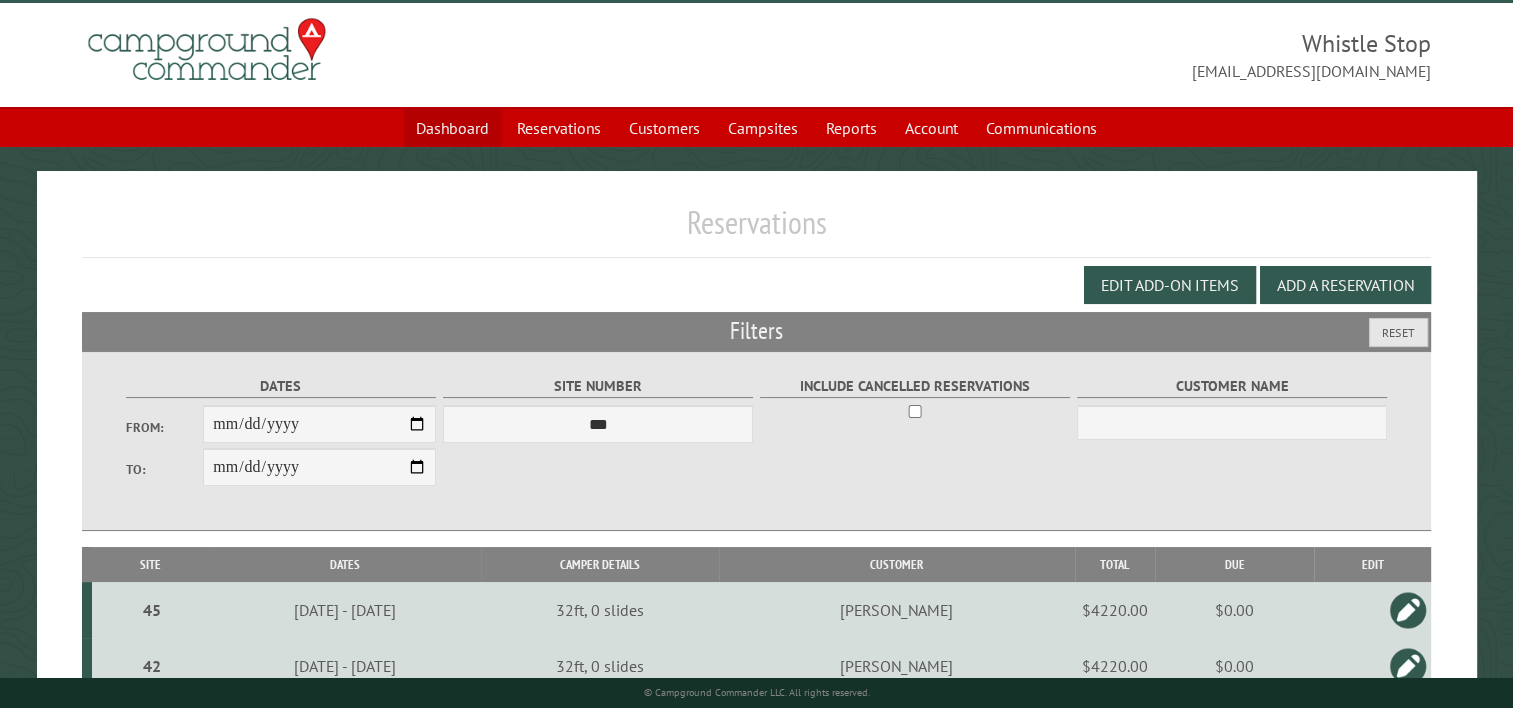 click on "Dashboard" at bounding box center [452, 128] 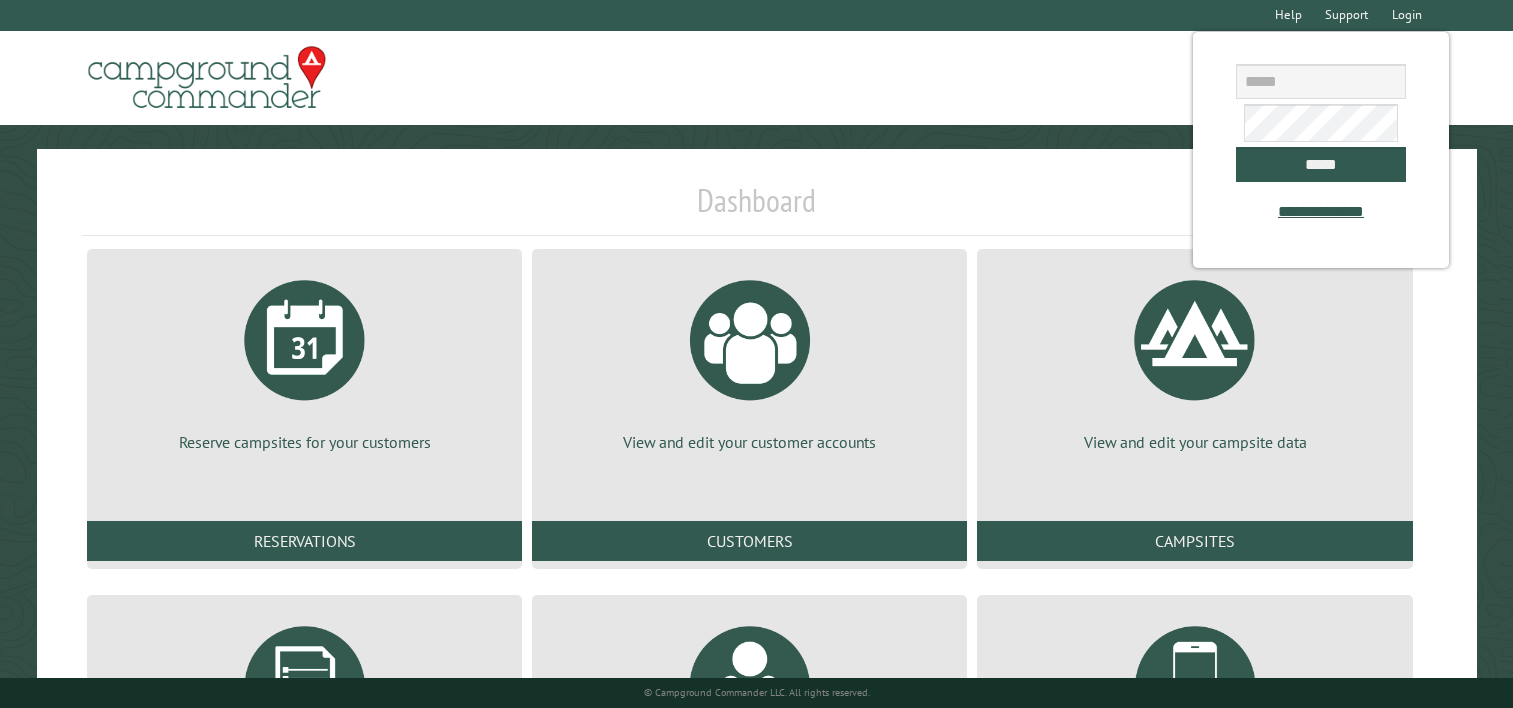scroll, scrollTop: 0, scrollLeft: 0, axis: both 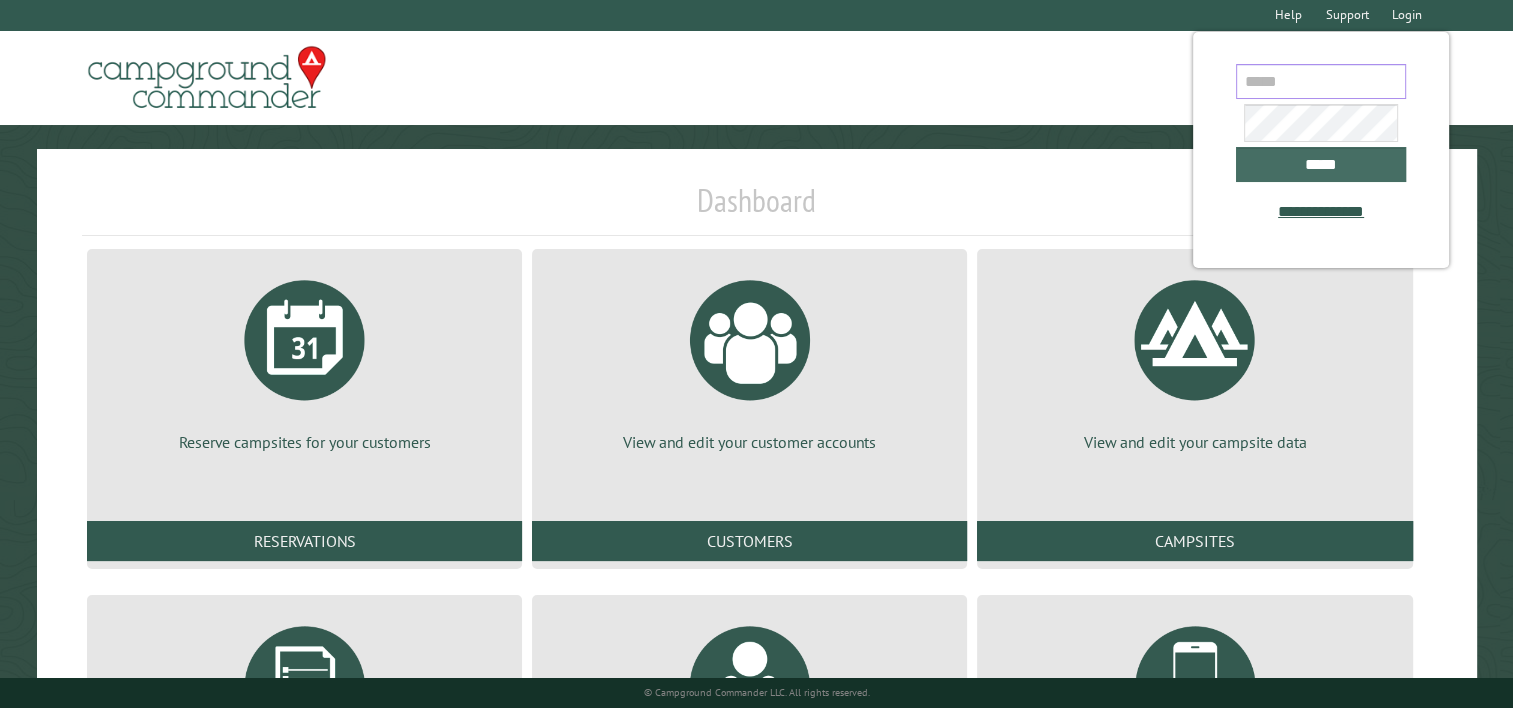 type on "**********" 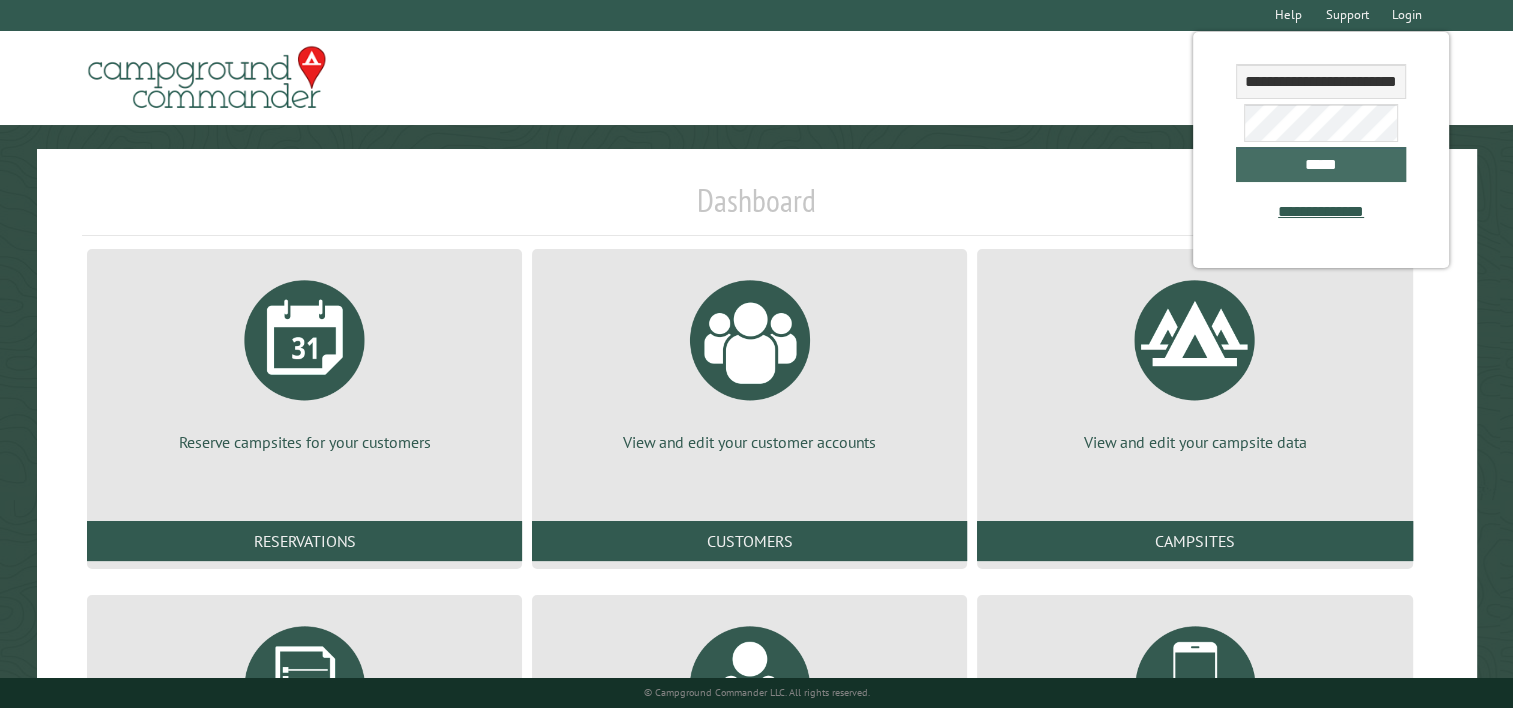 click on "*****" at bounding box center (1321, 164) 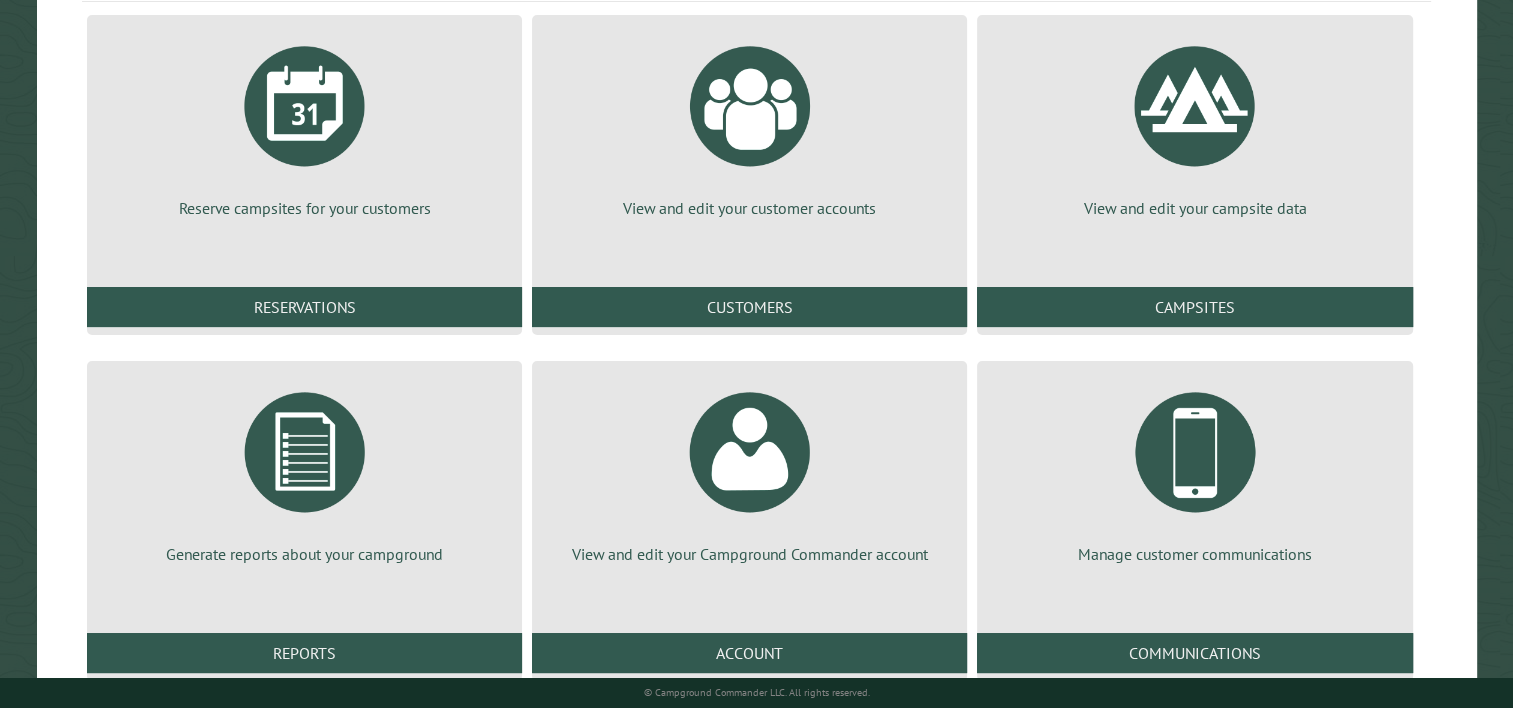 scroll, scrollTop: 293, scrollLeft: 0, axis: vertical 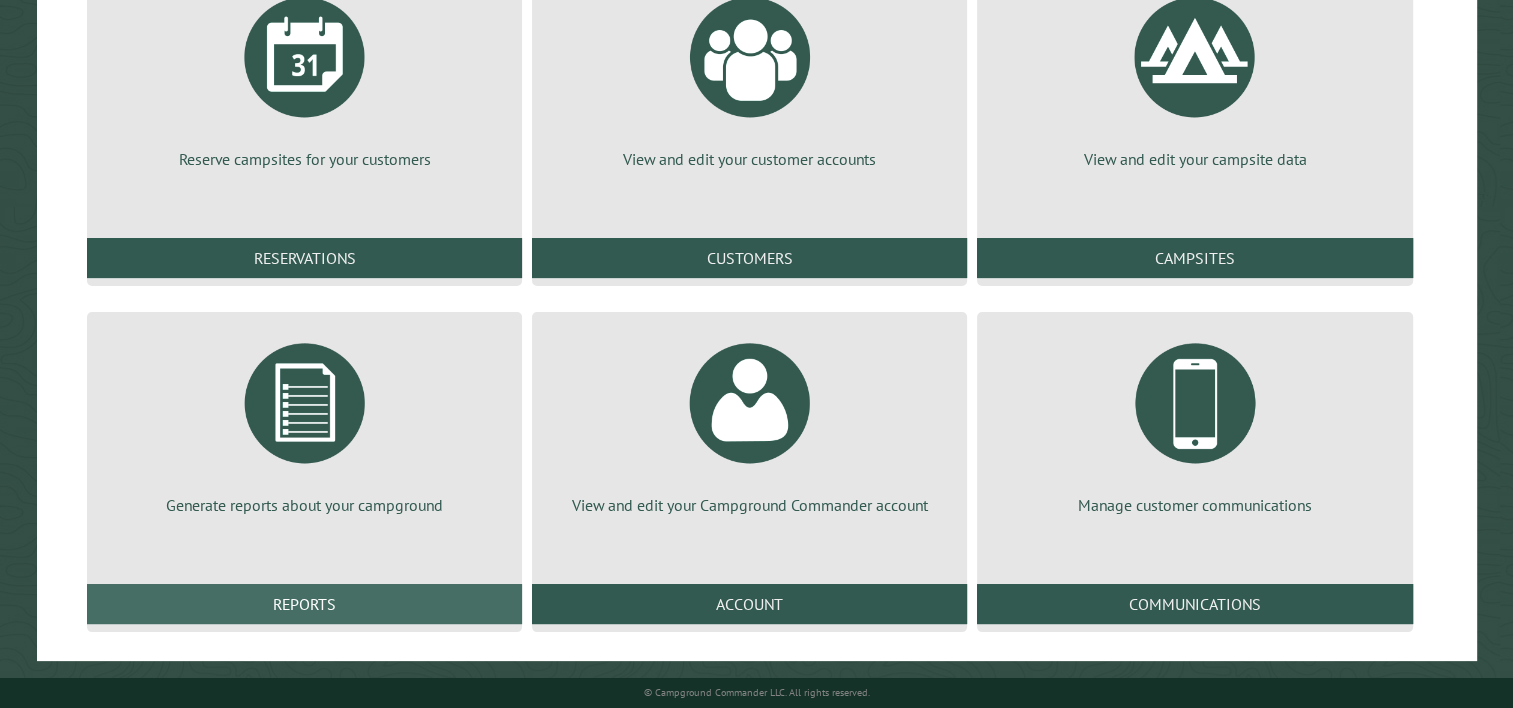 click on "Reports" at bounding box center (304, 604) 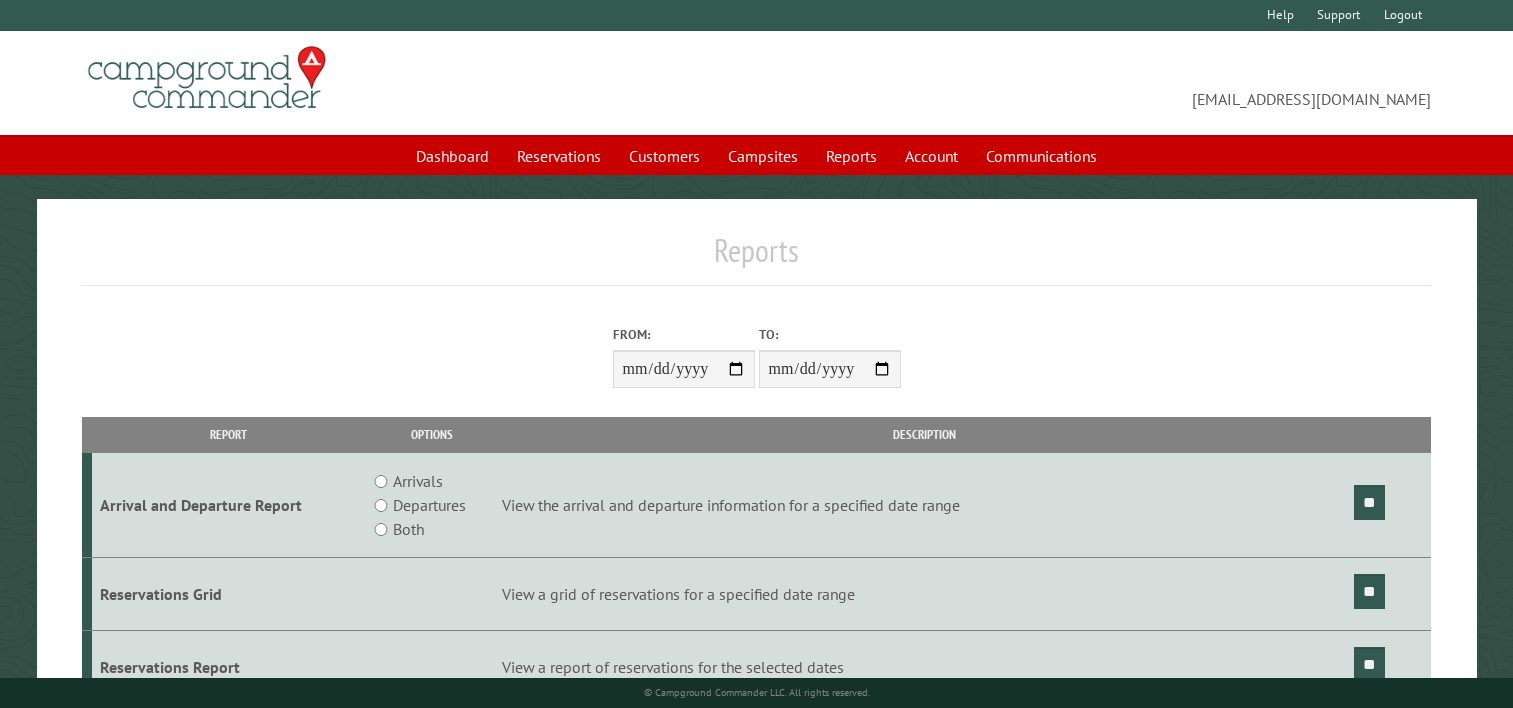 scroll, scrollTop: 0, scrollLeft: 0, axis: both 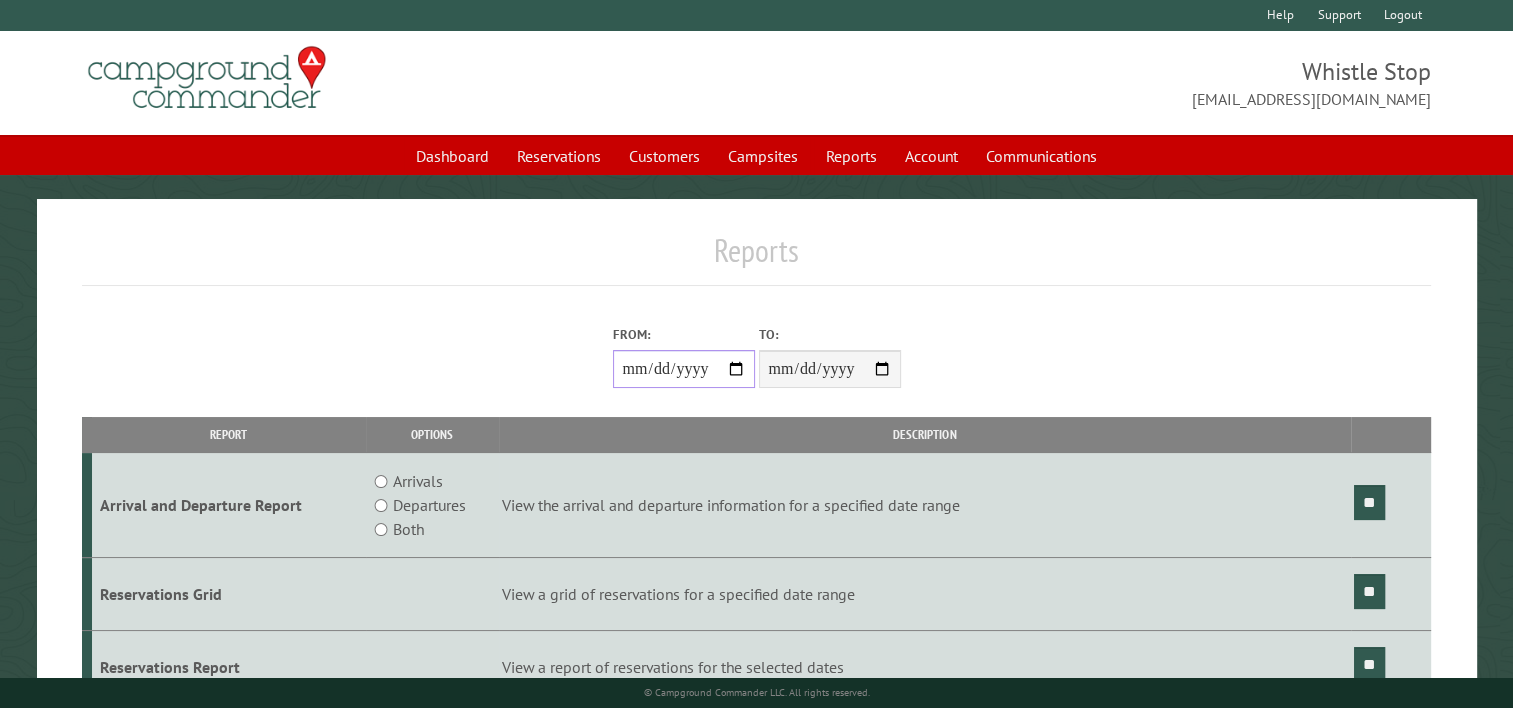 click on "From:" at bounding box center (684, 369) 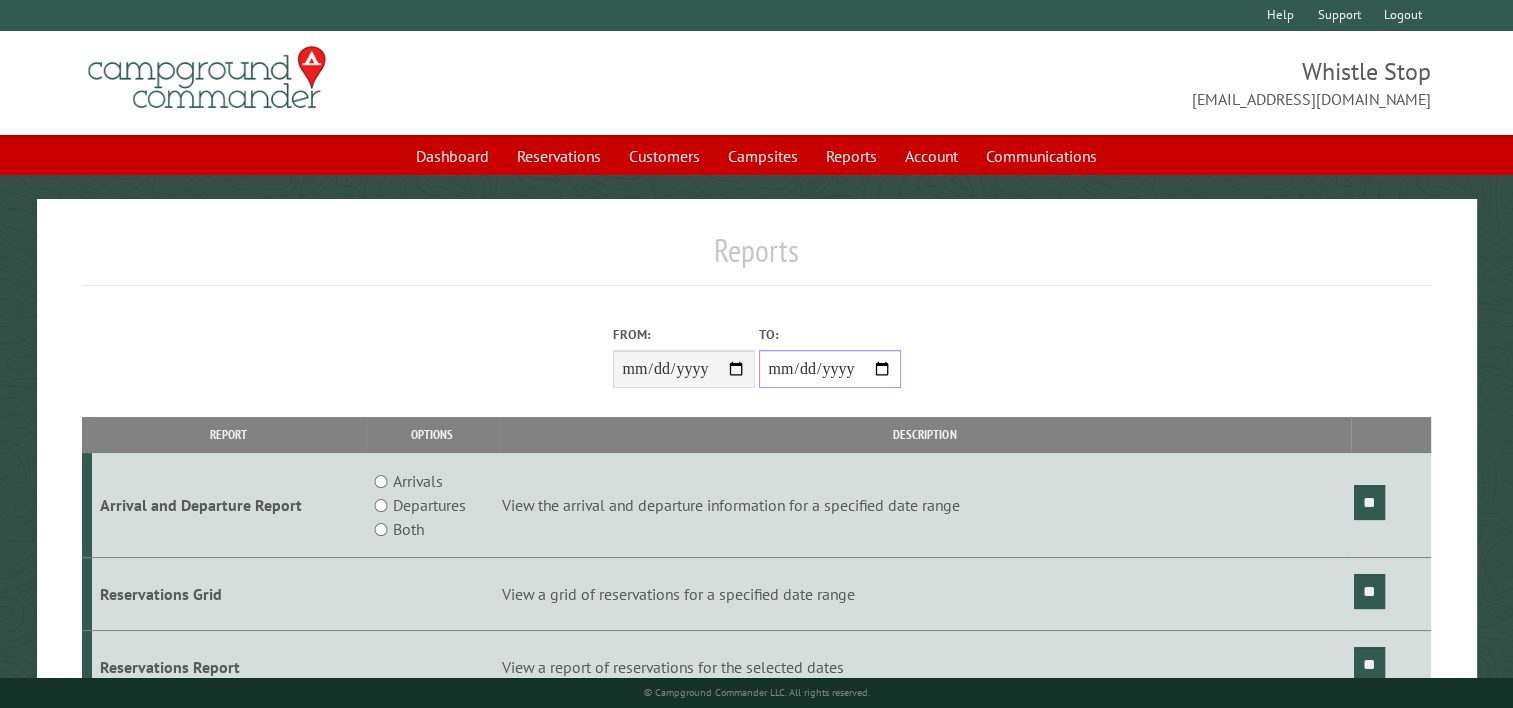 click on "**********" at bounding box center (830, 369) 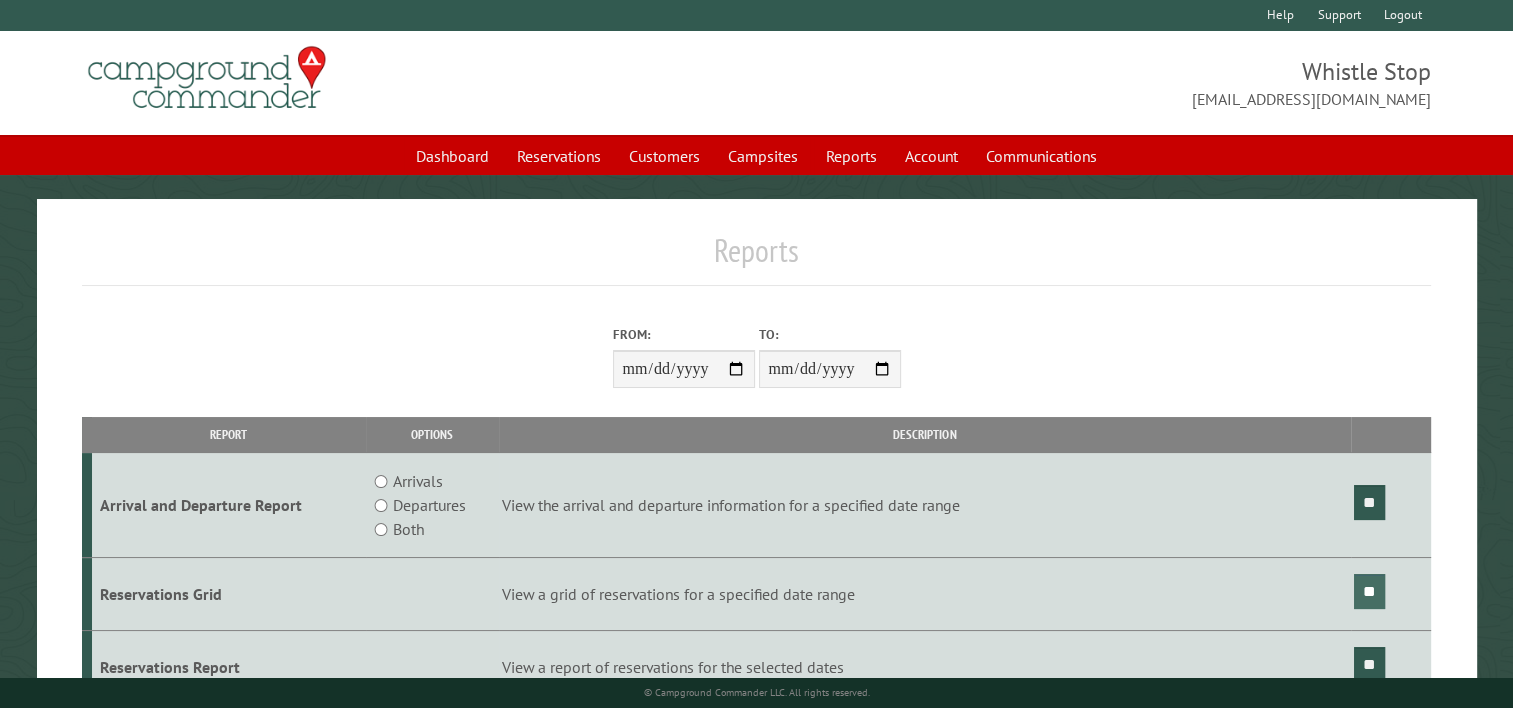 click on "**" at bounding box center (1369, 591) 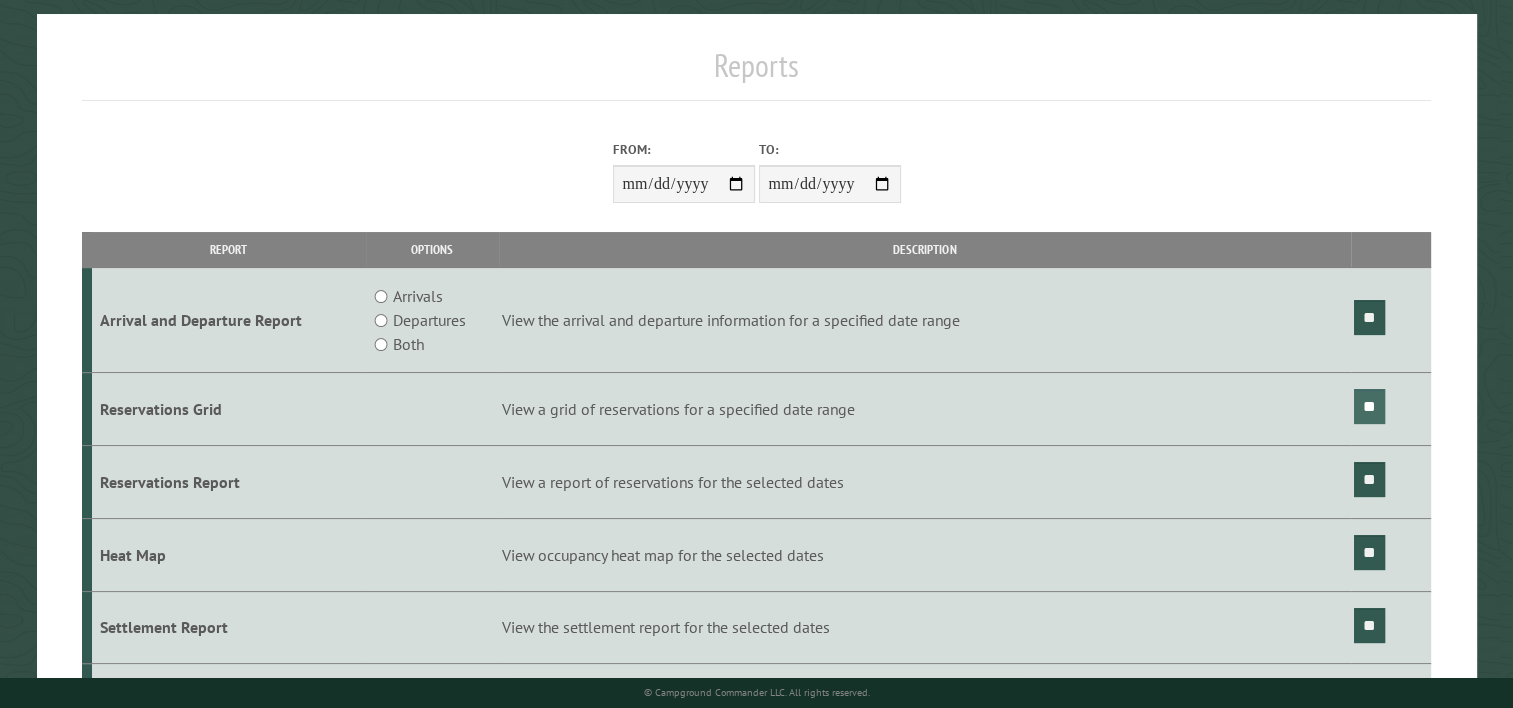 scroll, scrollTop: 198, scrollLeft: 0, axis: vertical 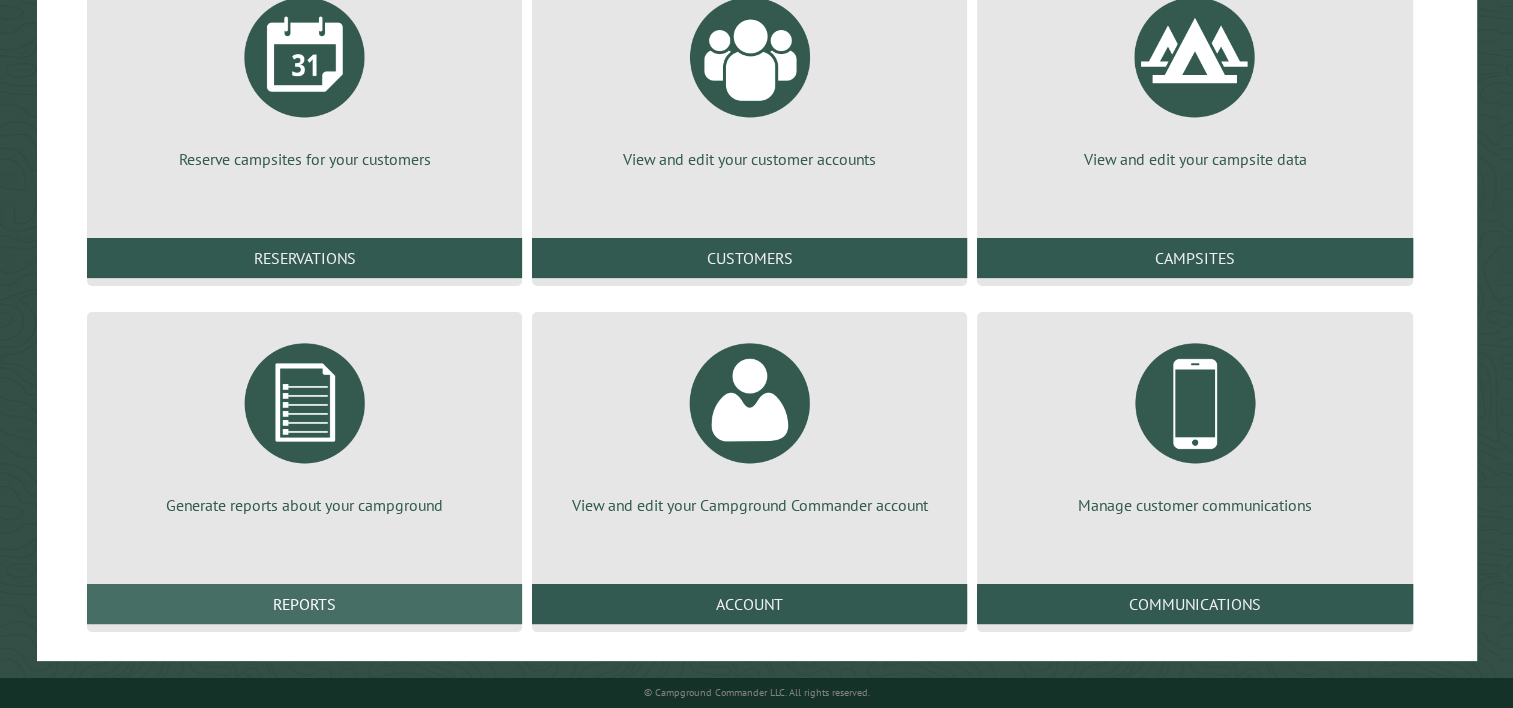 click on "Reports" at bounding box center [304, 604] 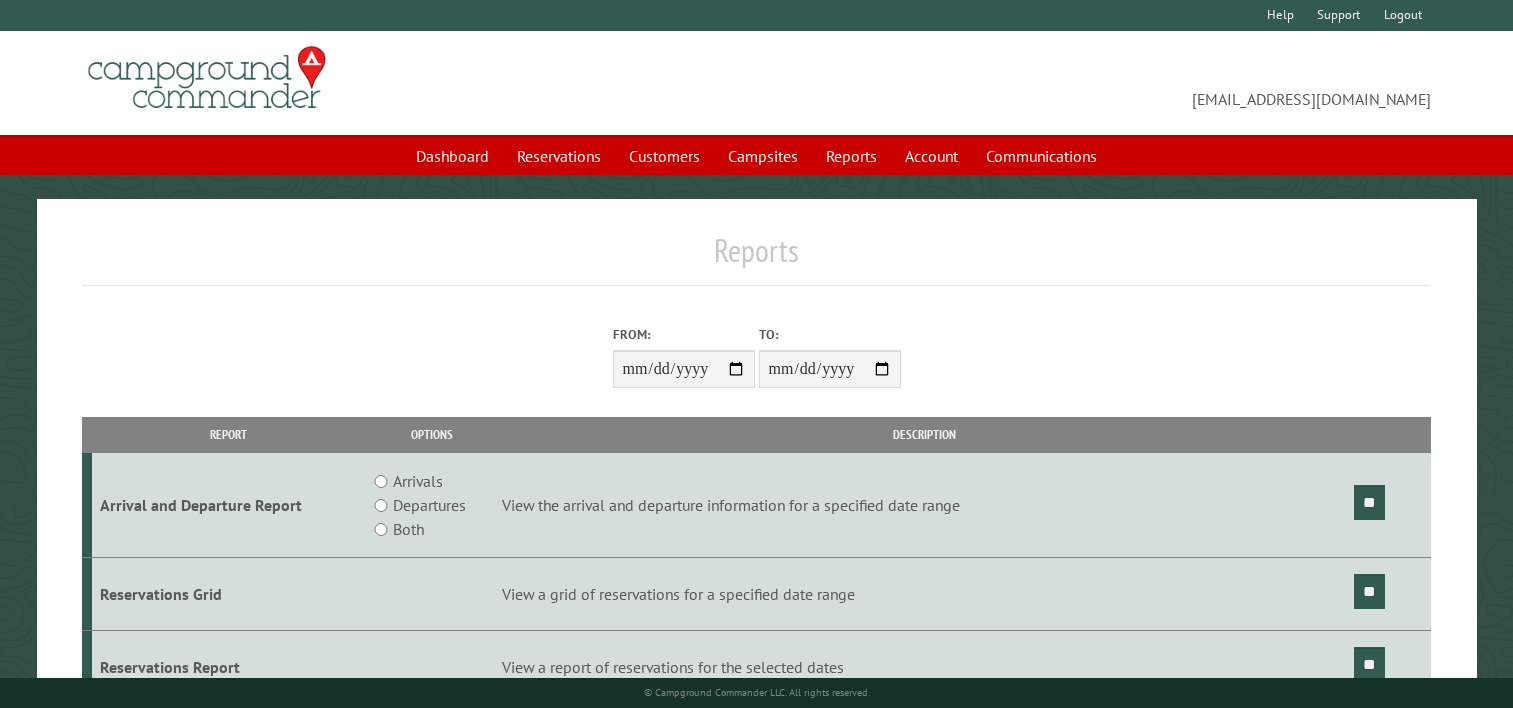 scroll, scrollTop: 0, scrollLeft: 0, axis: both 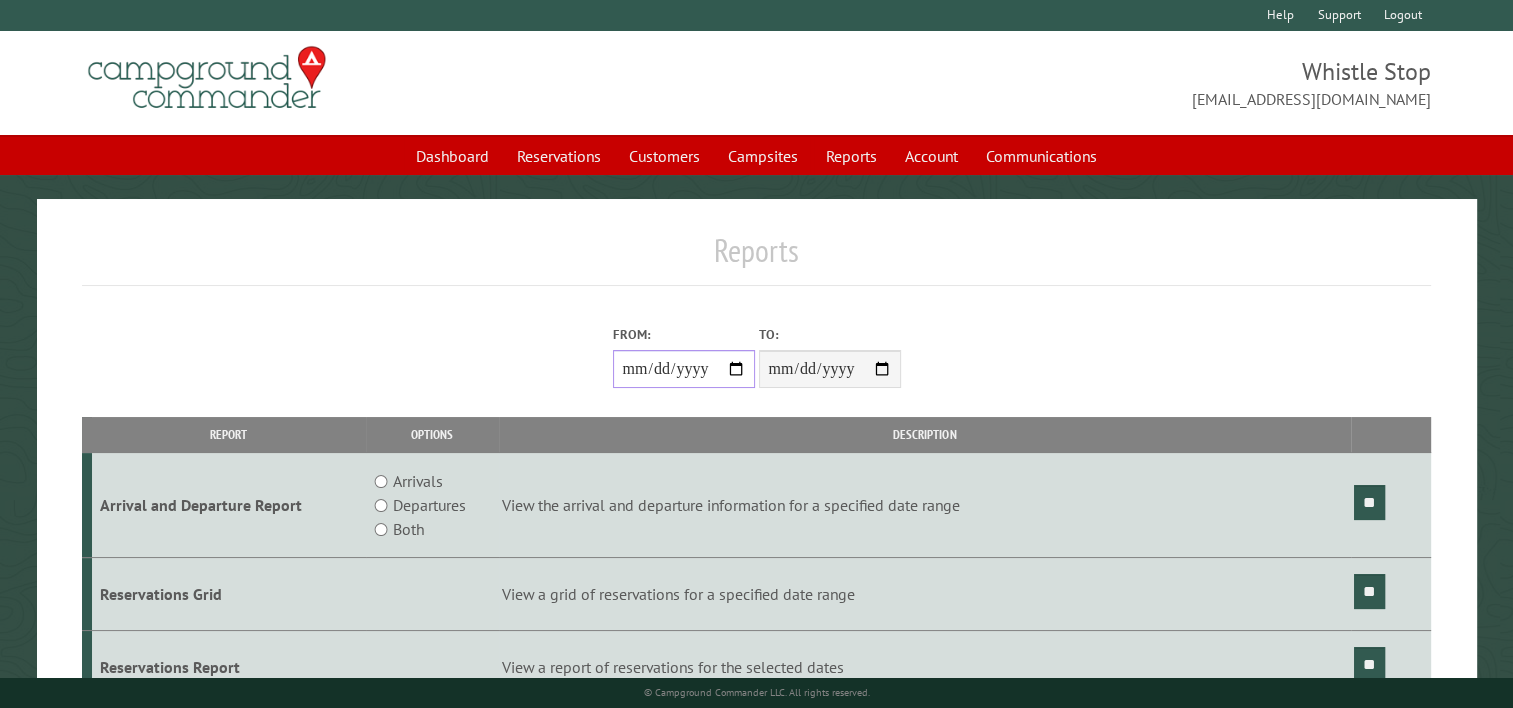 click on "From:" at bounding box center (684, 369) 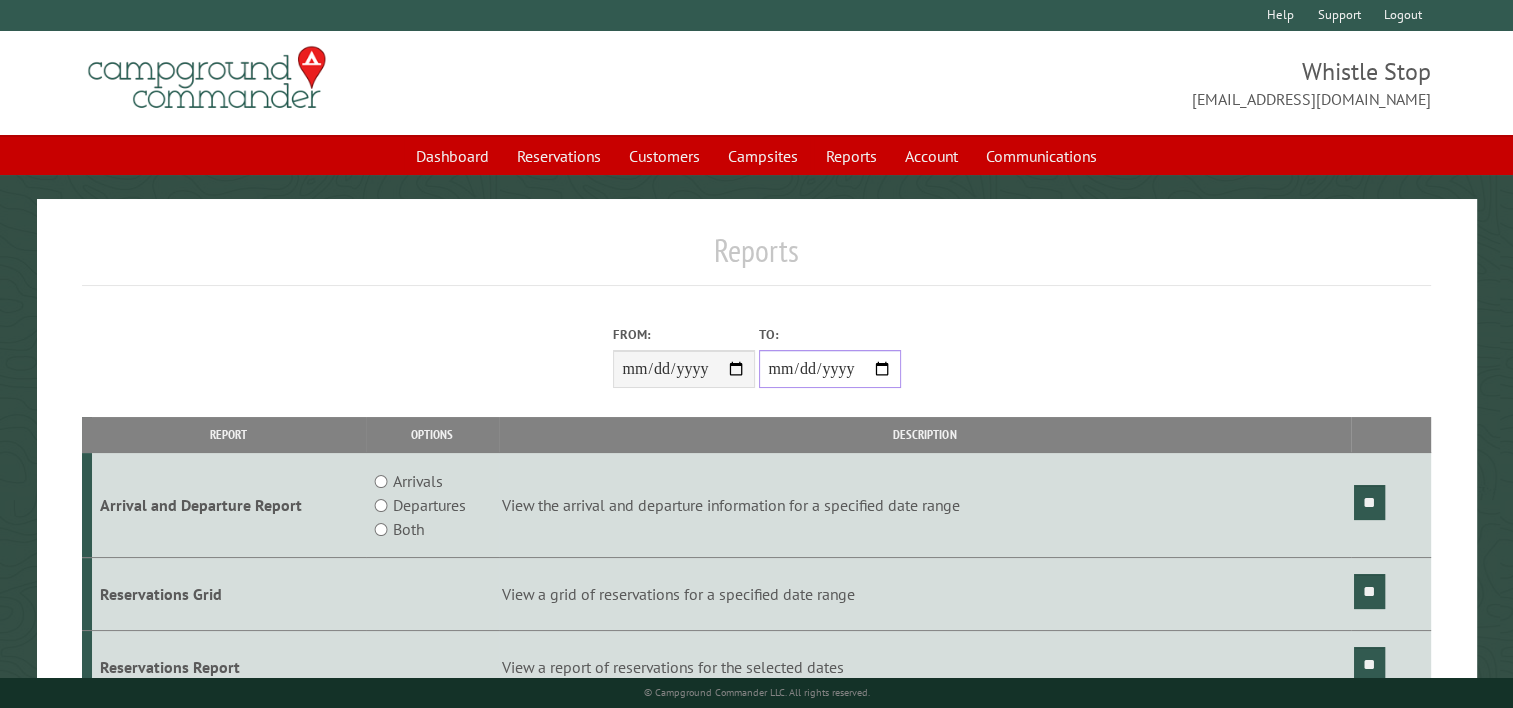 click on "**********" at bounding box center [830, 369] 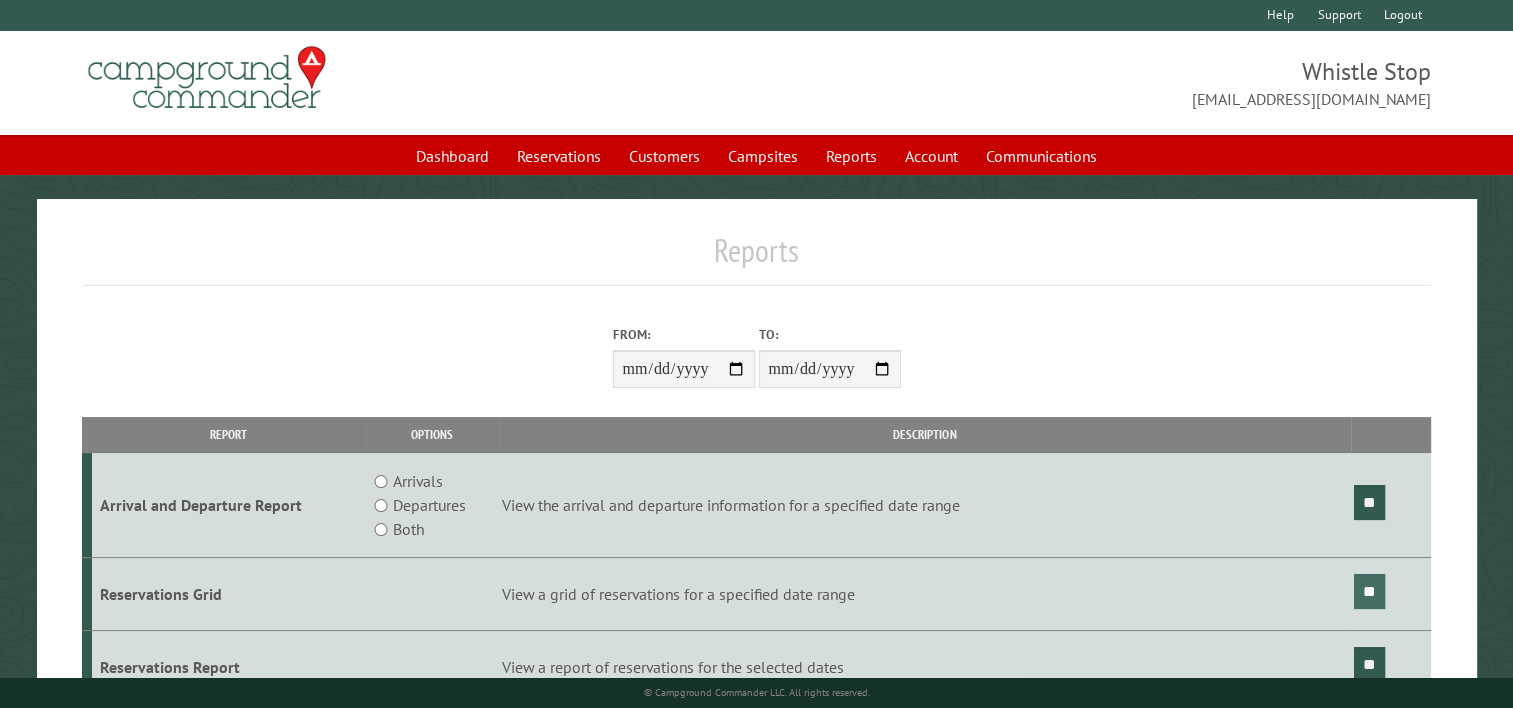click on "**" at bounding box center (1369, 591) 